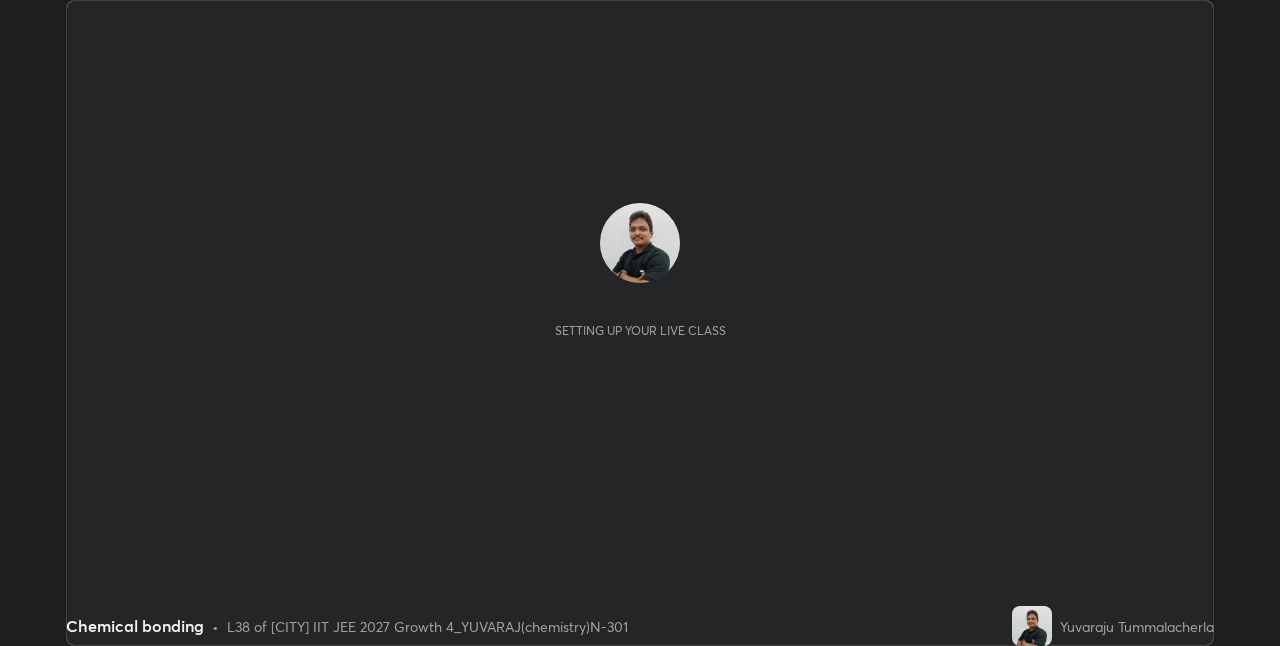scroll, scrollTop: 0, scrollLeft: 0, axis: both 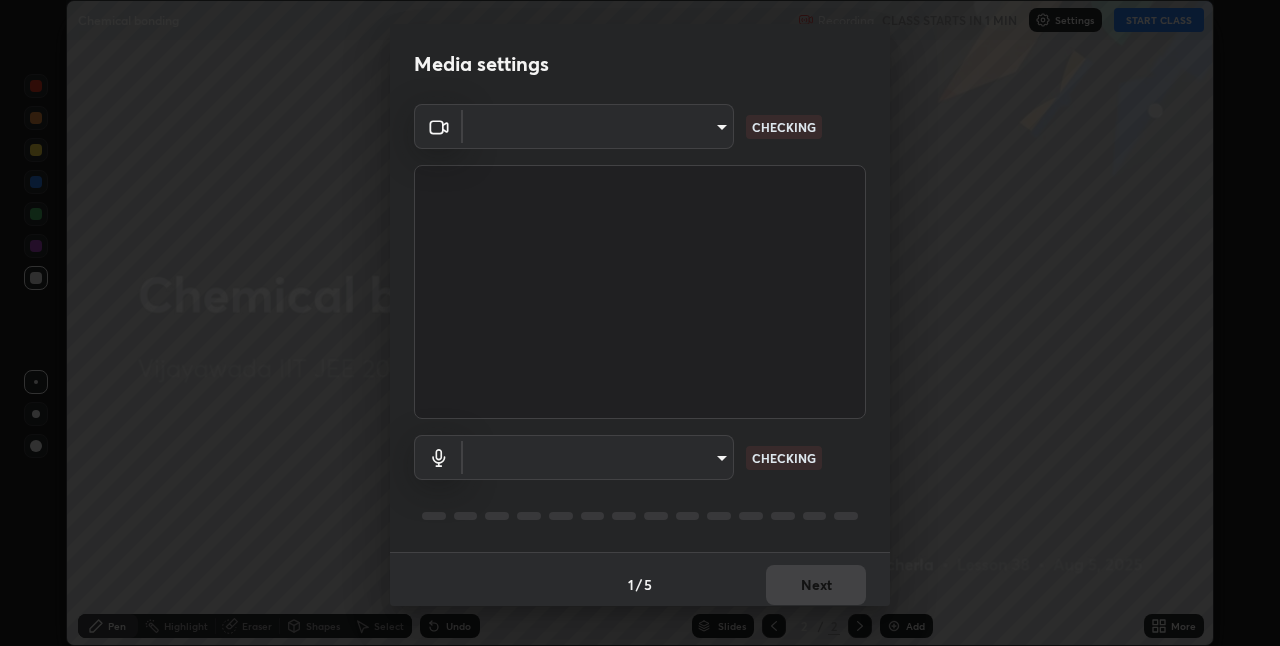 type on "e73d2c6d92d5eb4330bdac1748542d82cafb8f7456d61f7475a533174482276f" 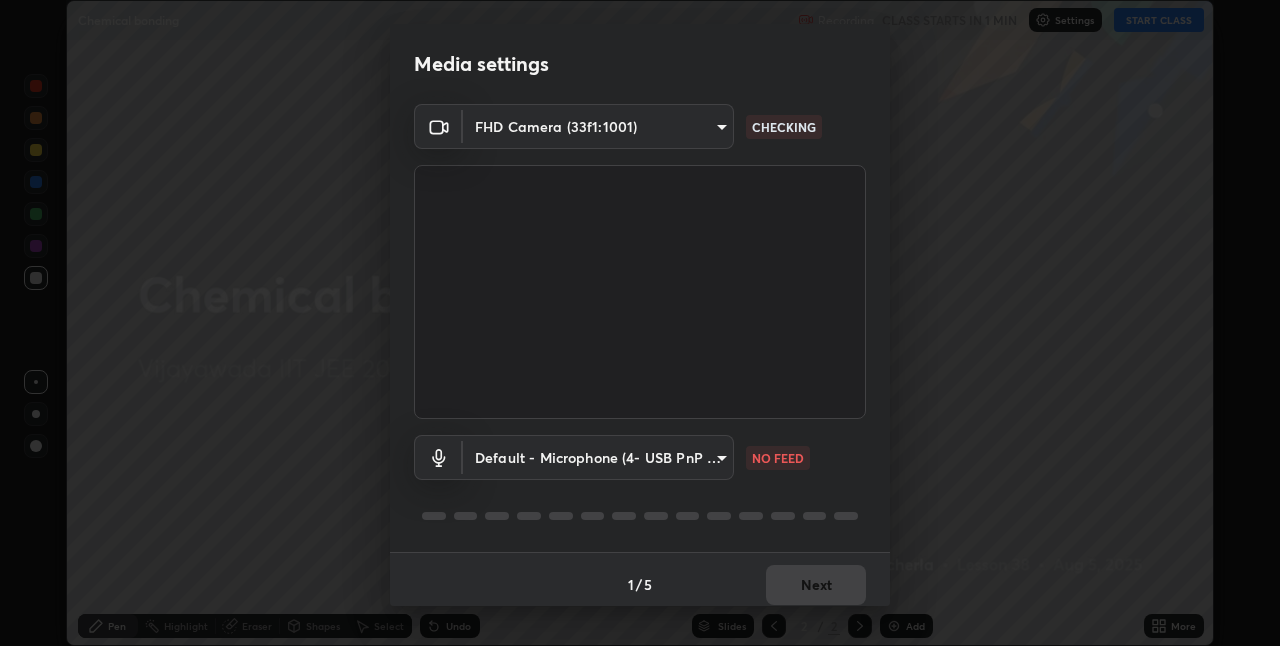 click on "Erase all Chemical bonding Recording CLASS STARTS IN 1 MIN Settings START CLASS Setting up your live class Chemical bonding • L38 of [CITY] IIT JEE 2027 Growth 4_YUVARAJ(chemistry)N-301 [FIRST] [LAST] Pen Highlight Eraser Shapes Select Undo Slides 2 / 2 Add More No doubts shared Encourage your learners to ask a doubt for better clarity Report an issue Reason for reporting Buffering Chat not working Audio - Video sync issue Educator video quality low ​ Attach an image Report Media settings FHD Camera (33f1:1001) e73d2c6d92d5eb4330bdac1748542d82cafb8f7456d61f7475a533174482276f CHECKING Default - Microphone (4- USB PnP Sound Device) default NO FEED 1 / 5 Next" at bounding box center (640, 323) 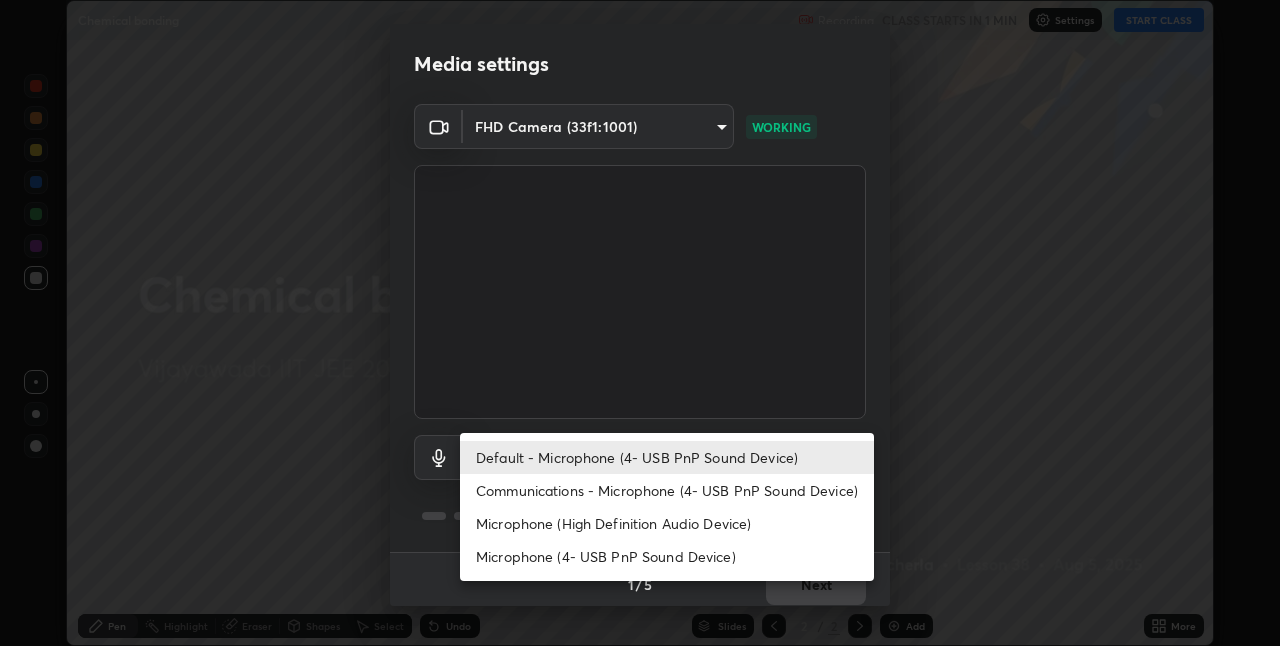 click on "Communications - Microphone (4- USB PnP Sound Device)" at bounding box center (667, 490) 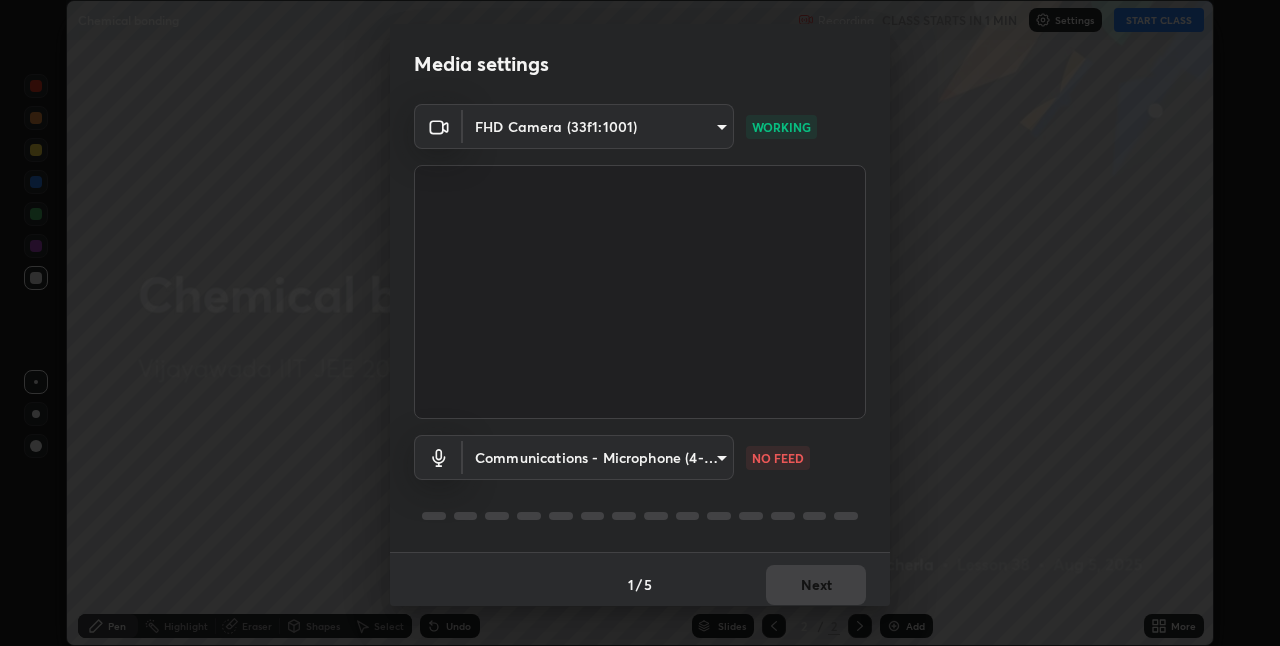 type on "communications" 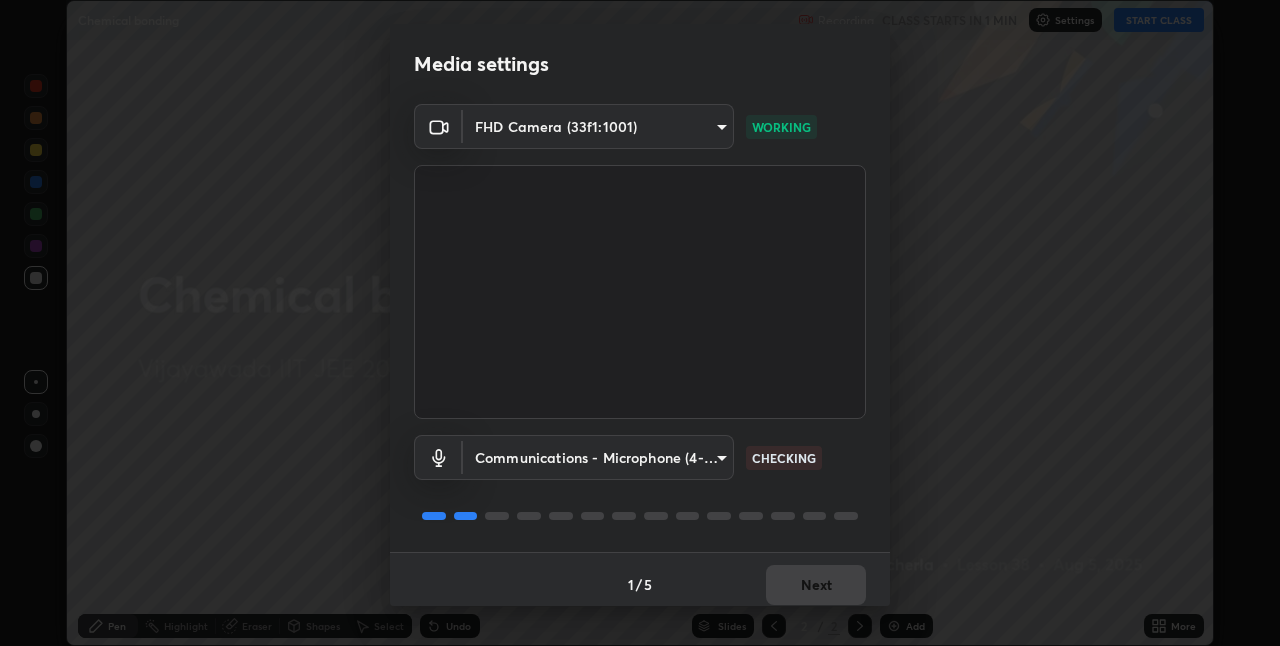 scroll, scrollTop: 10, scrollLeft: 0, axis: vertical 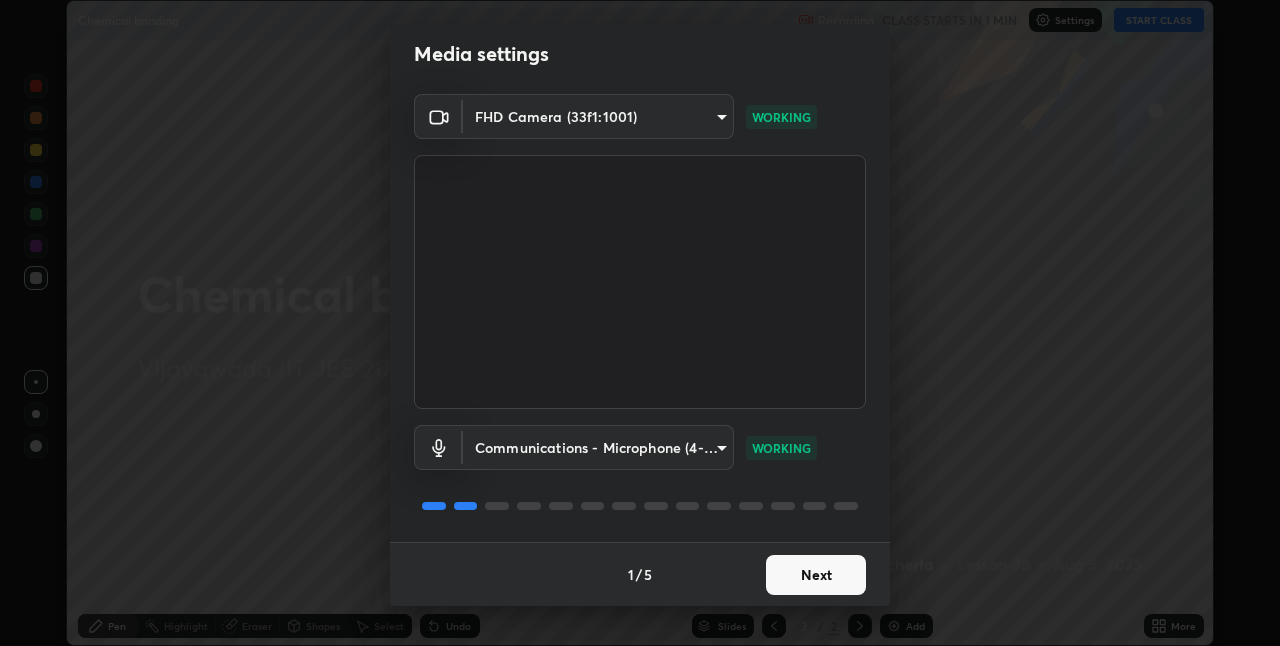 click on "Next" at bounding box center [816, 575] 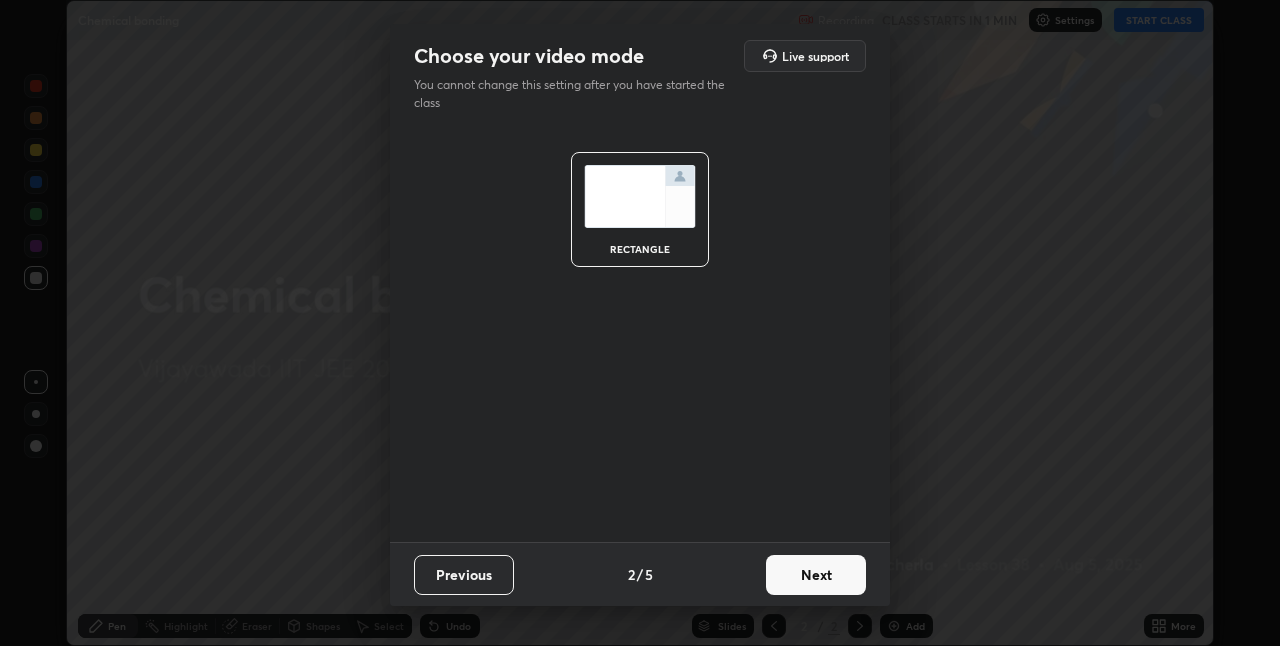scroll, scrollTop: 0, scrollLeft: 0, axis: both 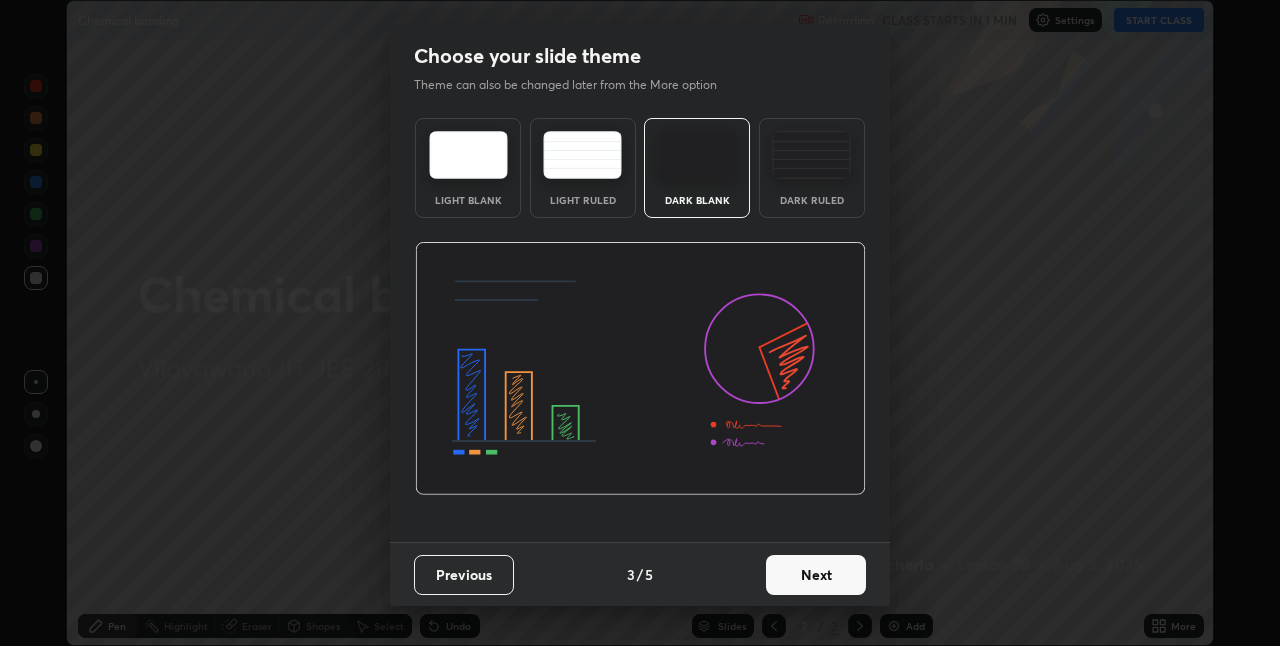 click on "Next" at bounding box center [816, 575] 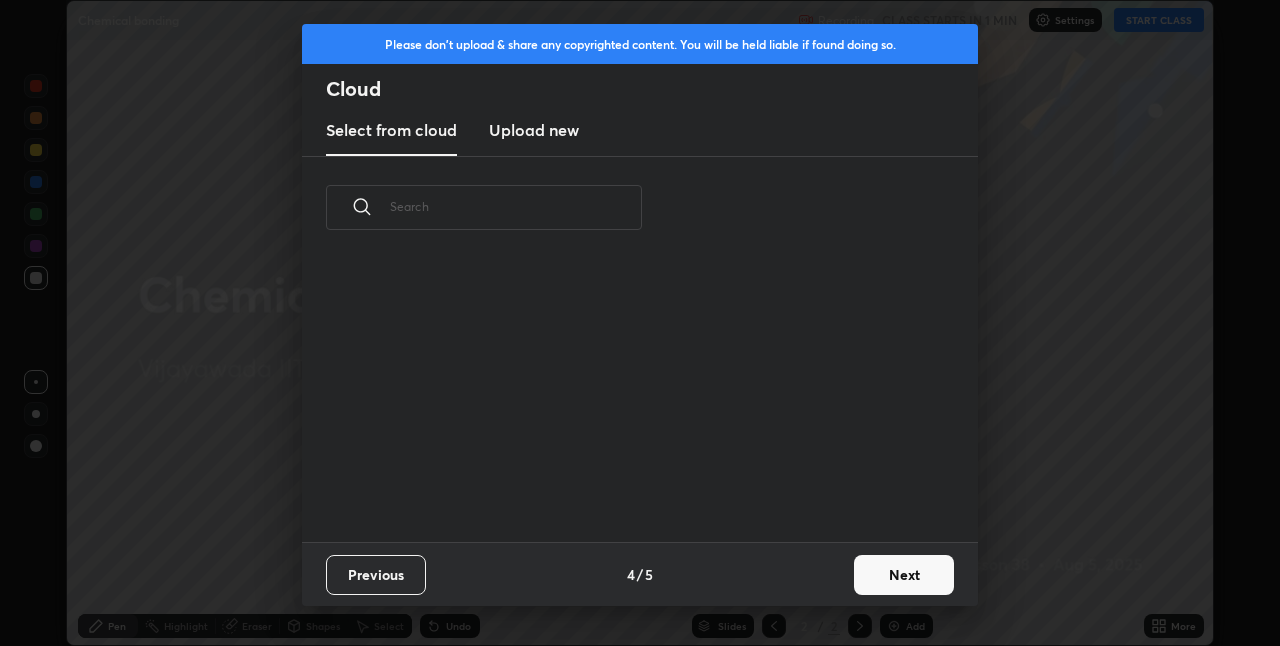 click on "Next" at bounding box center (904, 575) 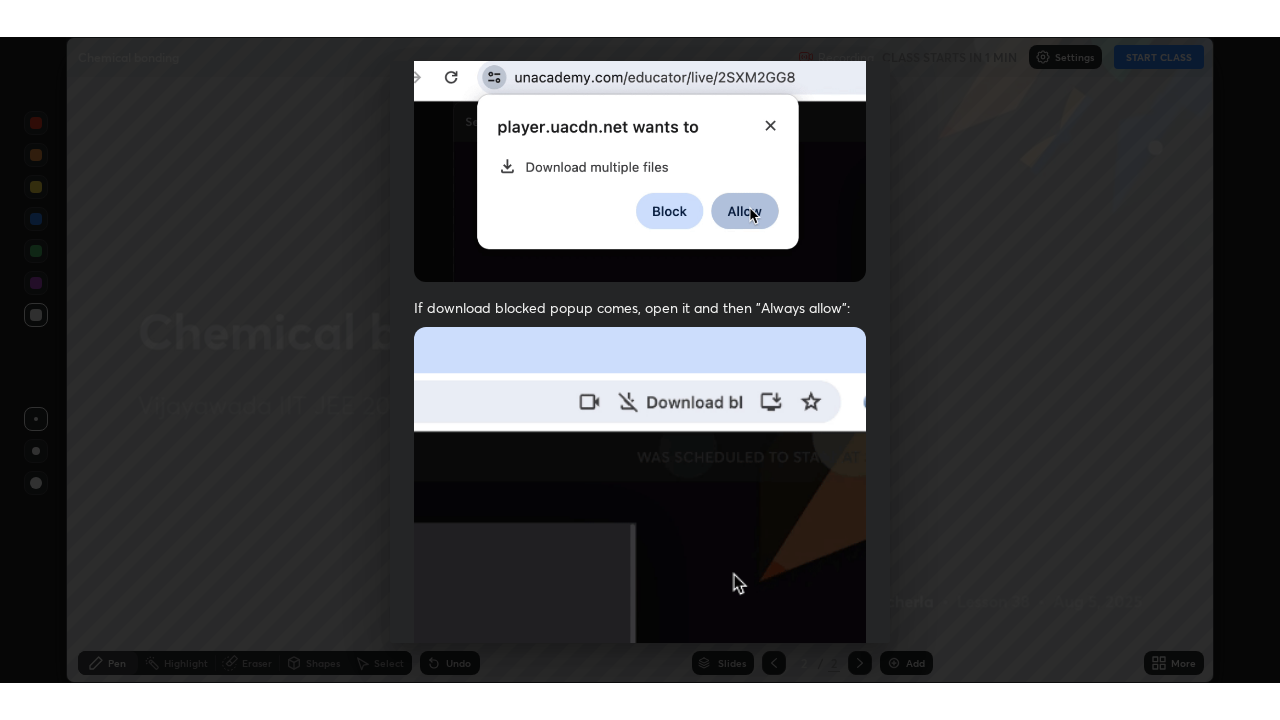 scroll, scrollTop: 418, scrollLeft: 0, axis: vertical 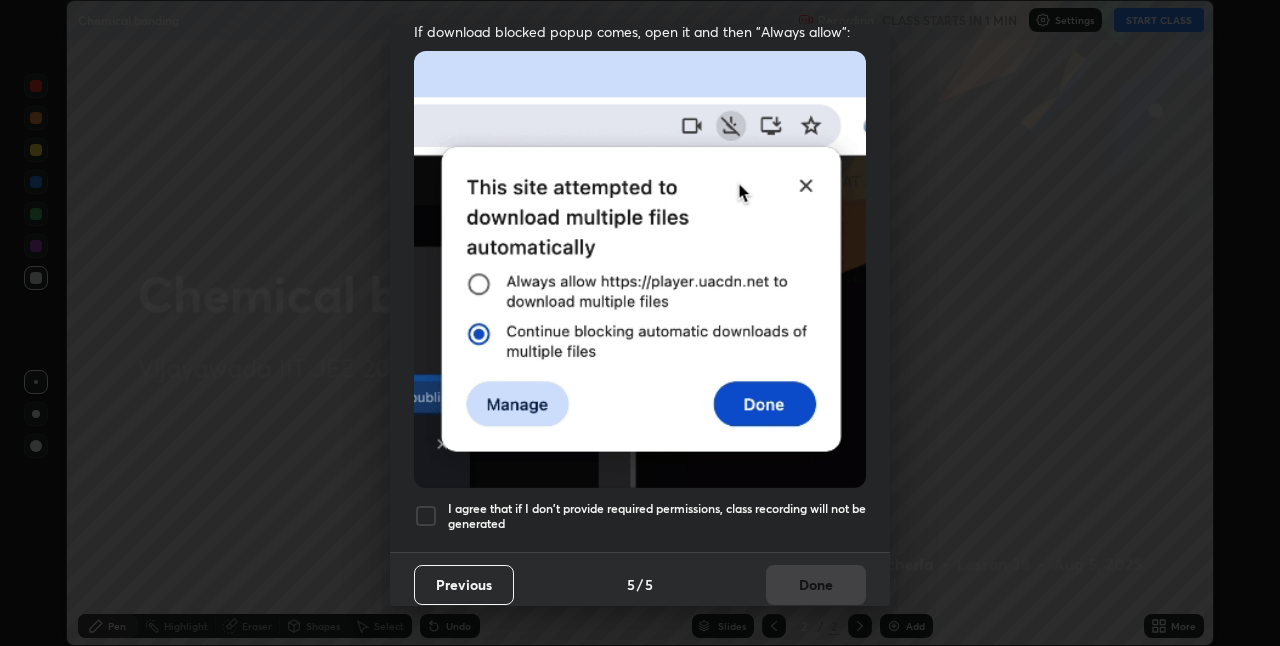click at bounding box center [426, 516] 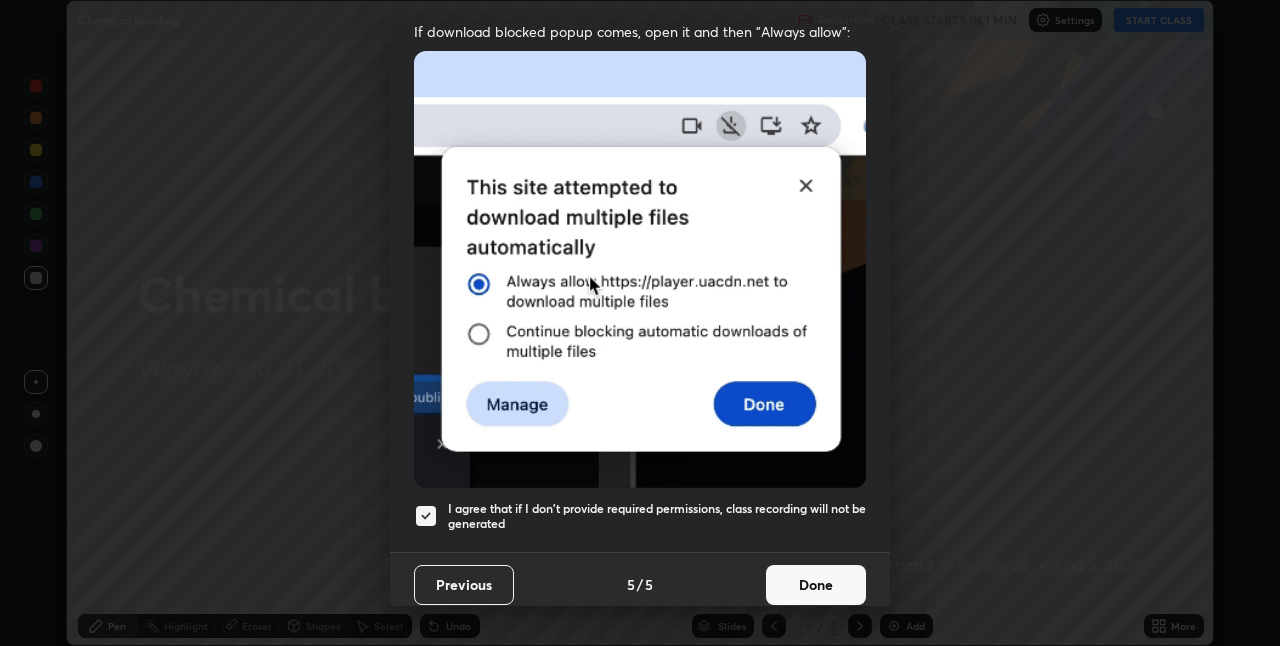 click on "Done" at bounding box center [816, 585] 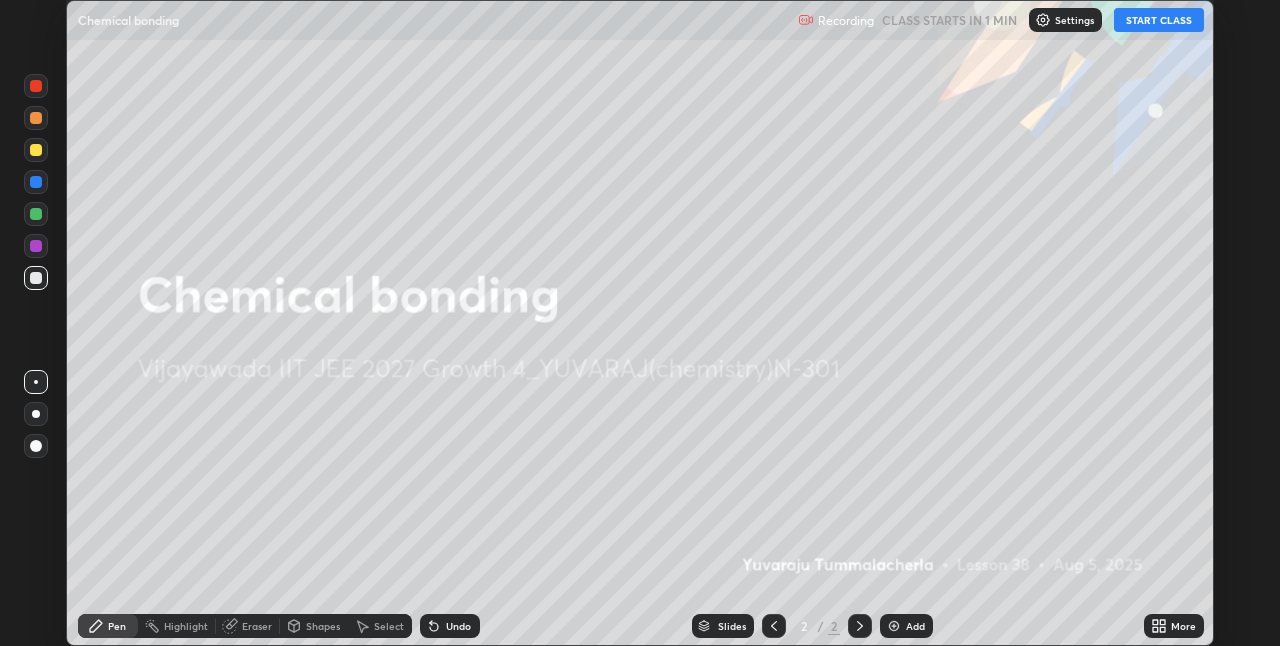 click on "START CLASS" at bounding box center (1159, 20) 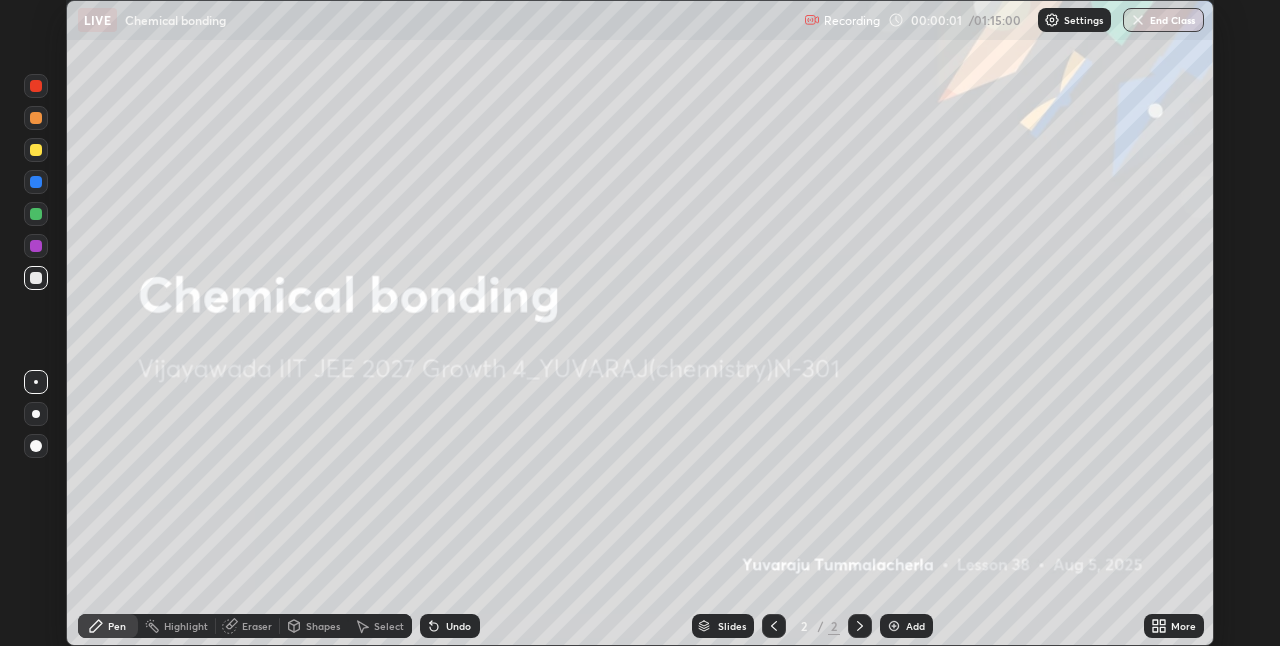 click on "More" at bounding box center (1174, 626) 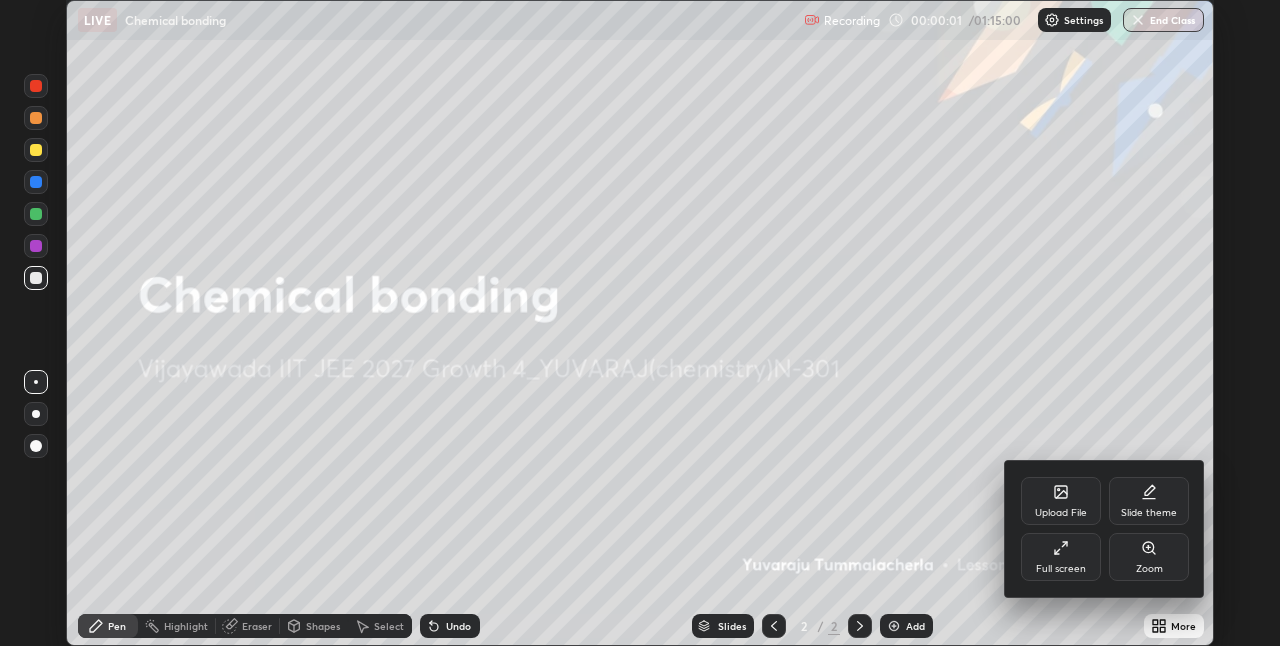click 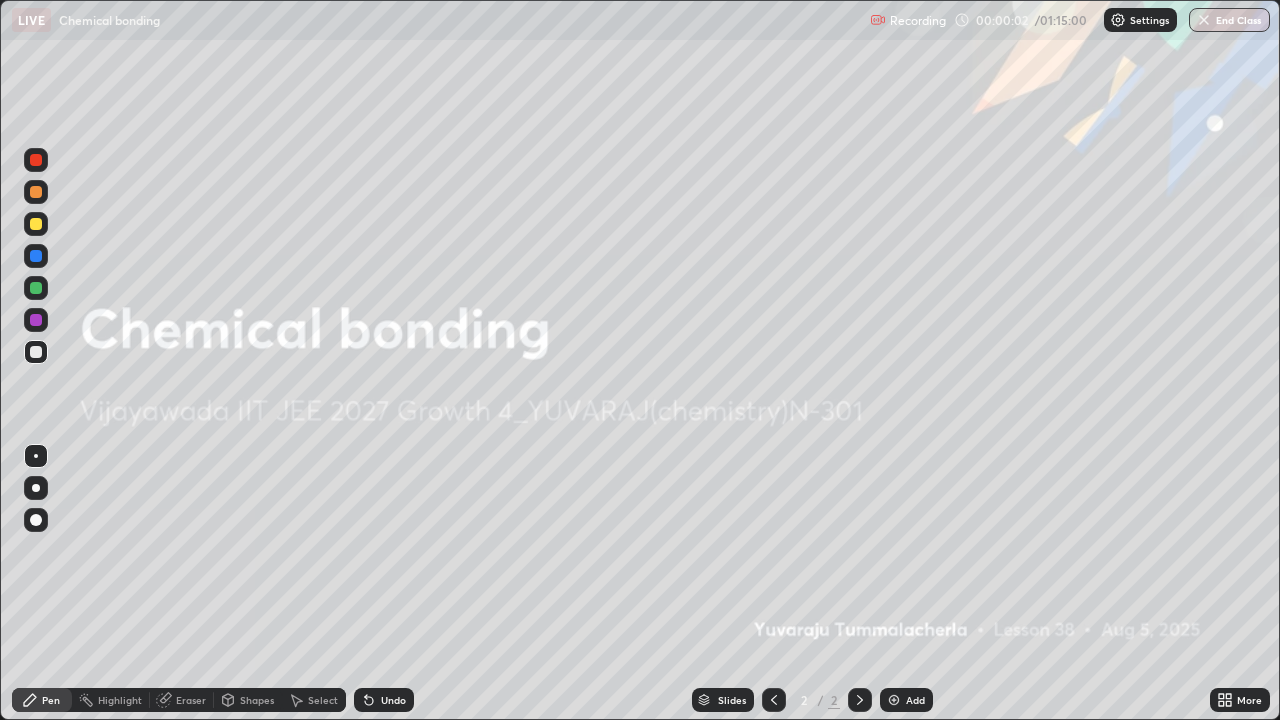 scroll, scrollTop: 99280, scrollLeft: 98720, axis: both 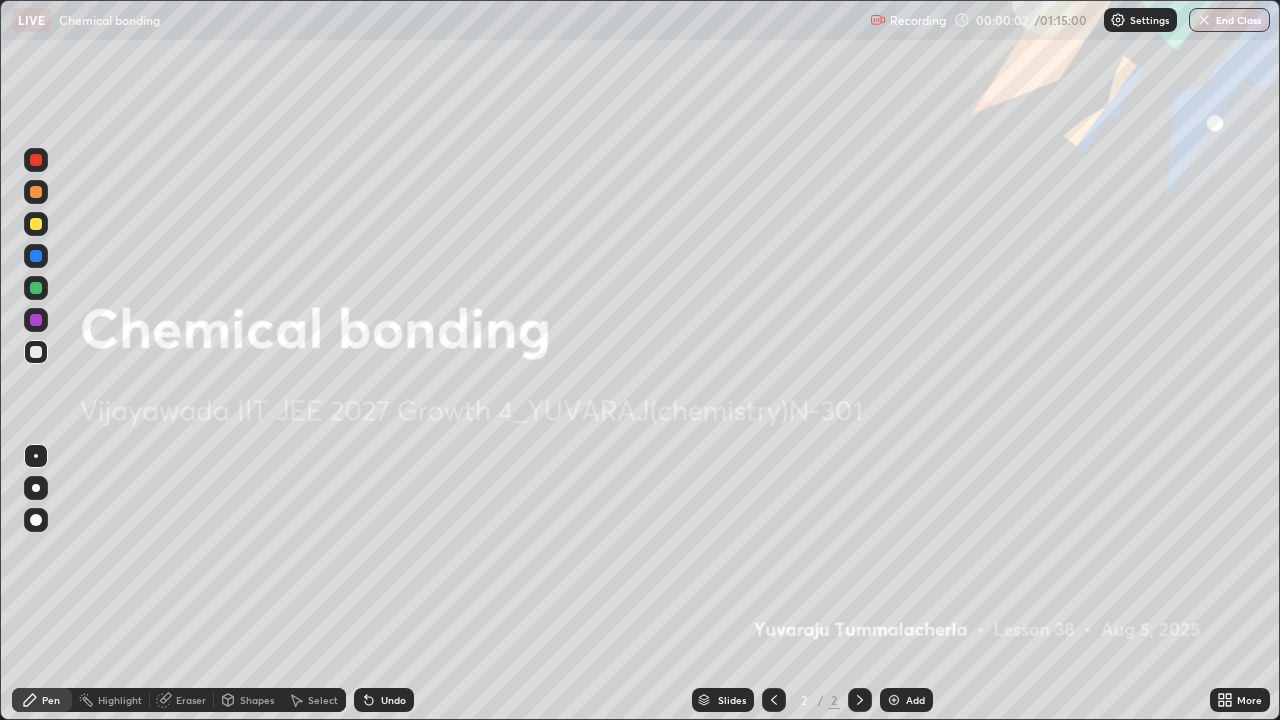 click at bounding box center (894, 700) 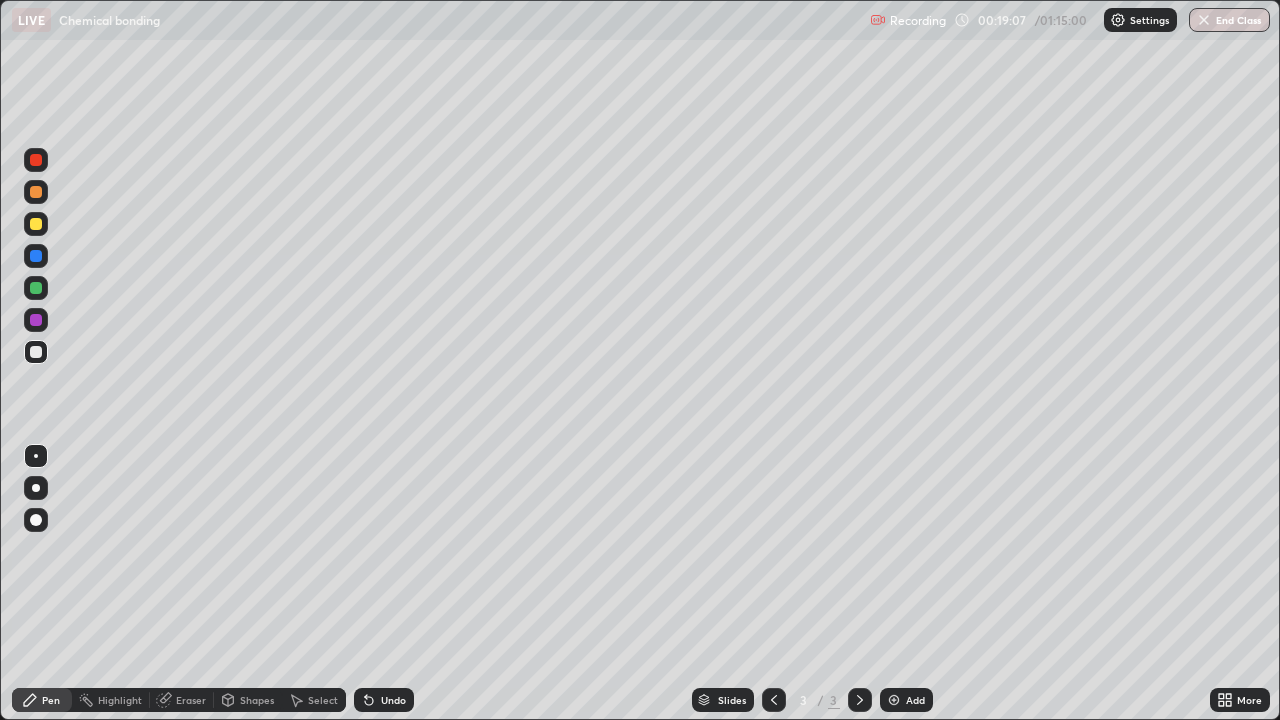 click on "Shapes" at bounding box center (257, 700) 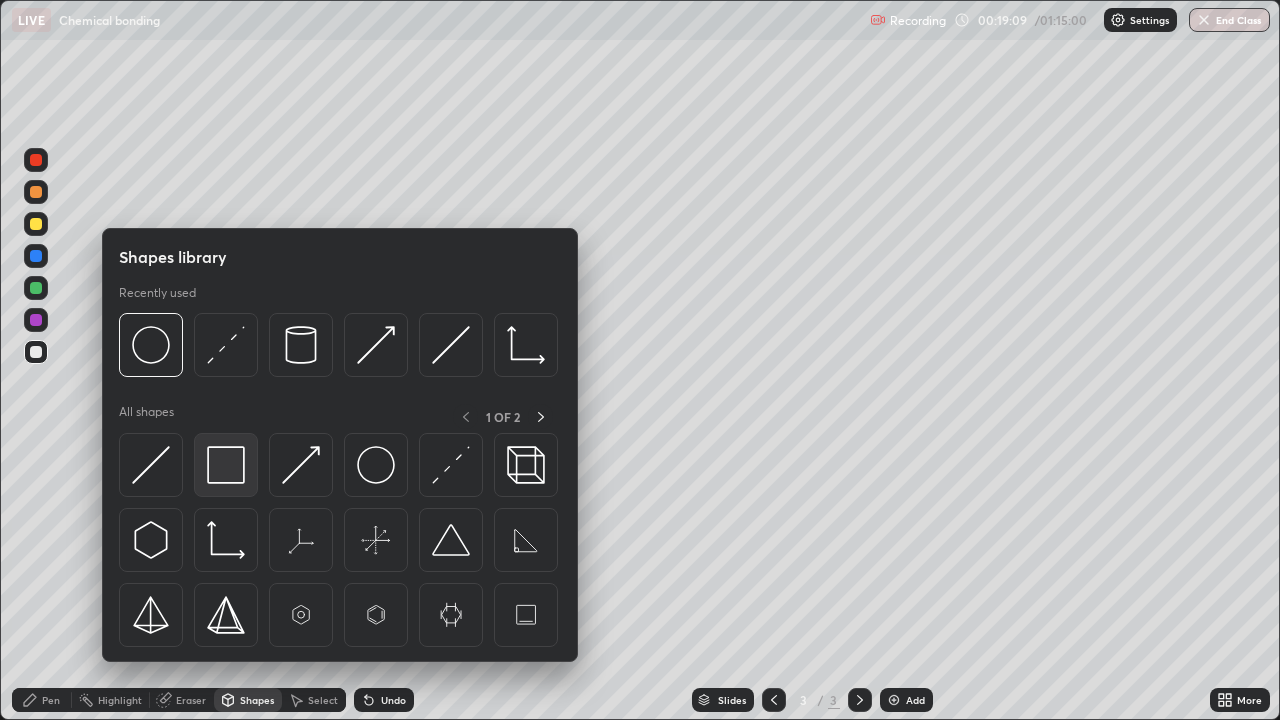 click at bounding box center (226, 465) 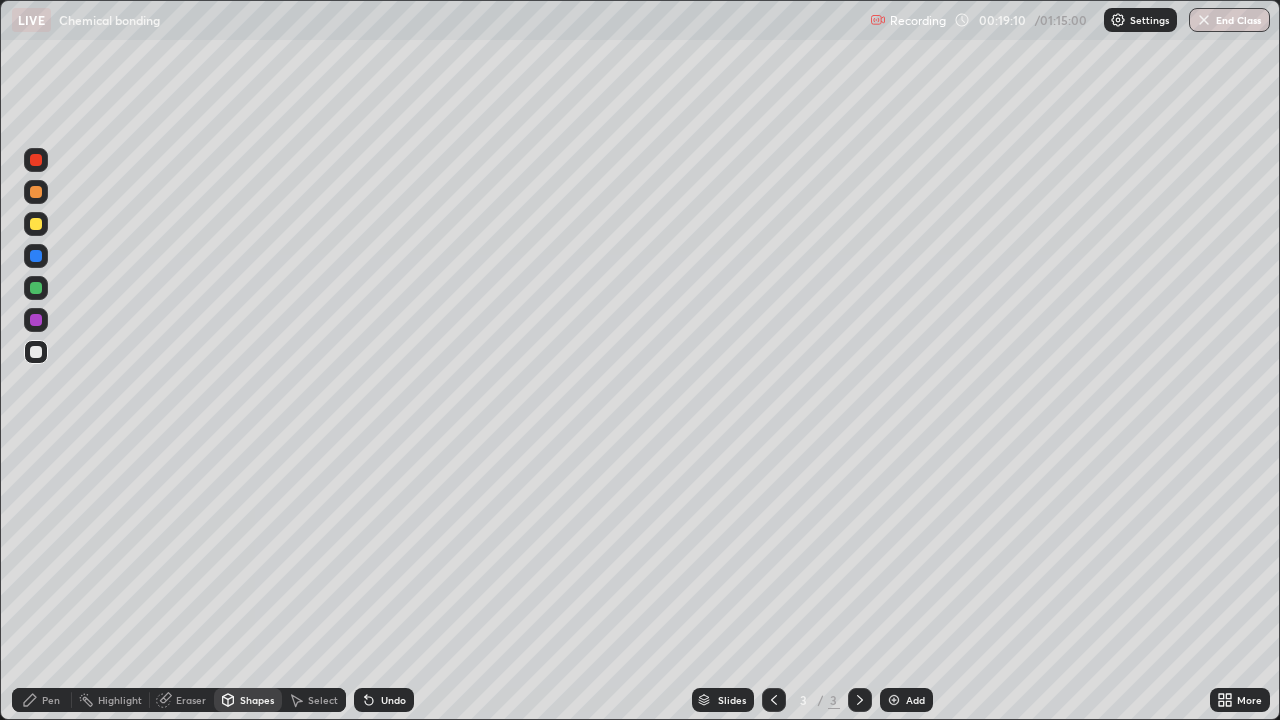 click at bounding box center [36, 224] 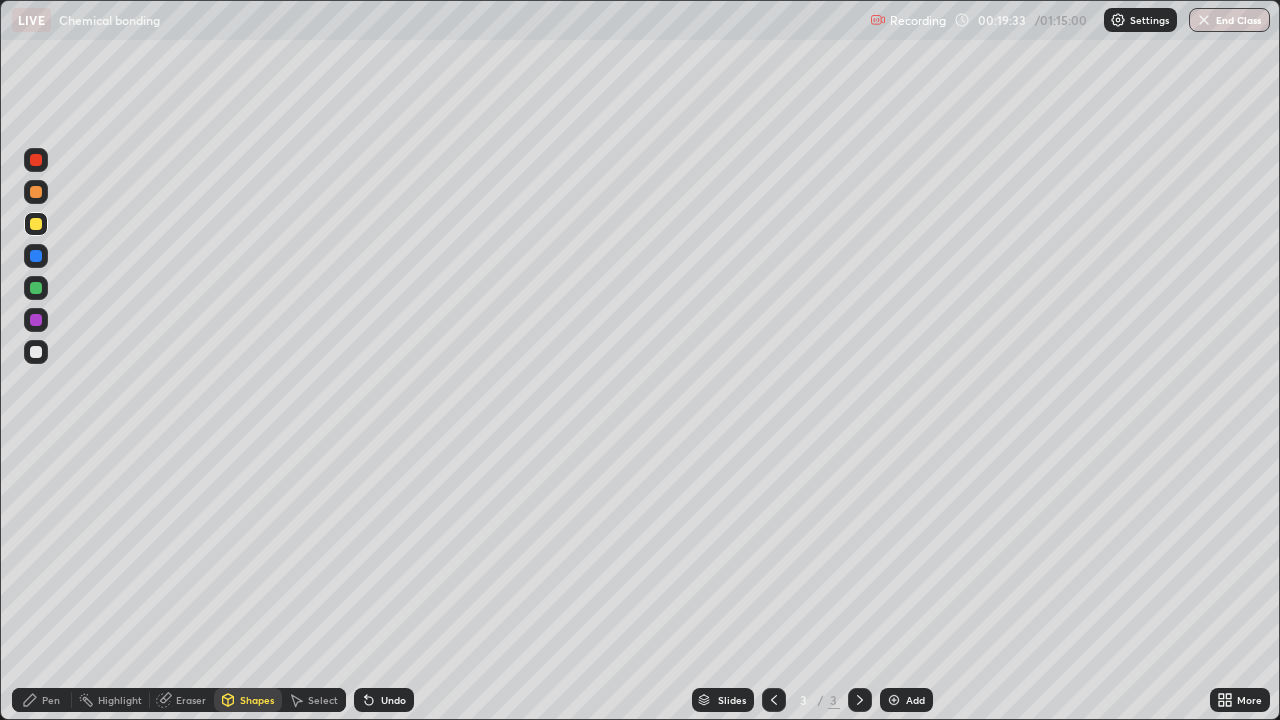 click on "Pen" at bounding box center (51, 700) 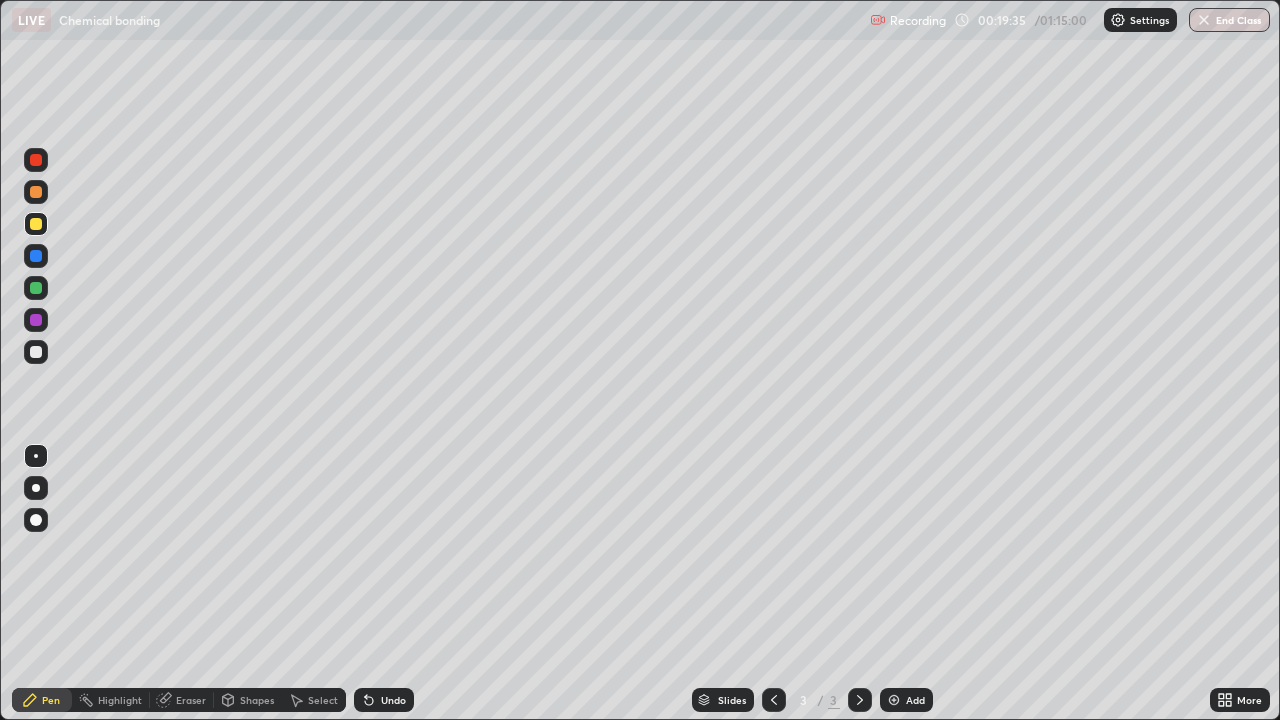 click on "Shapes" at bounding box center (257, 700) 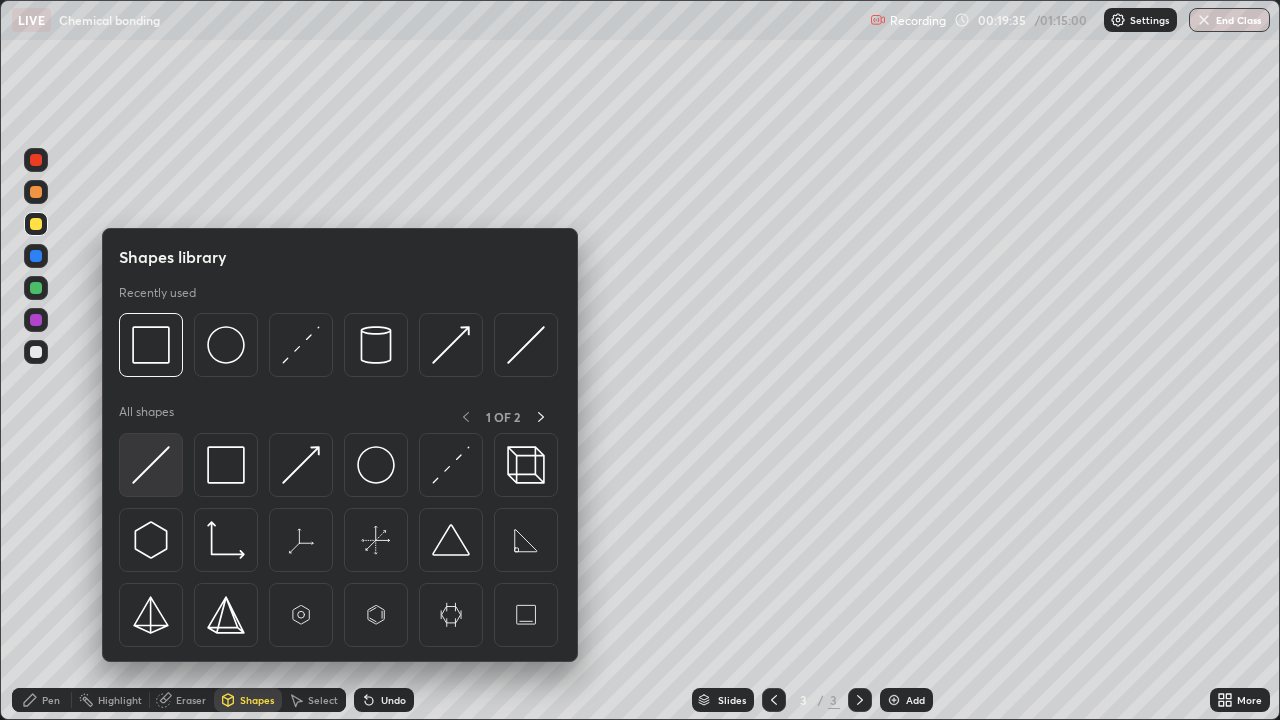 click at bounding box center [151, 465] 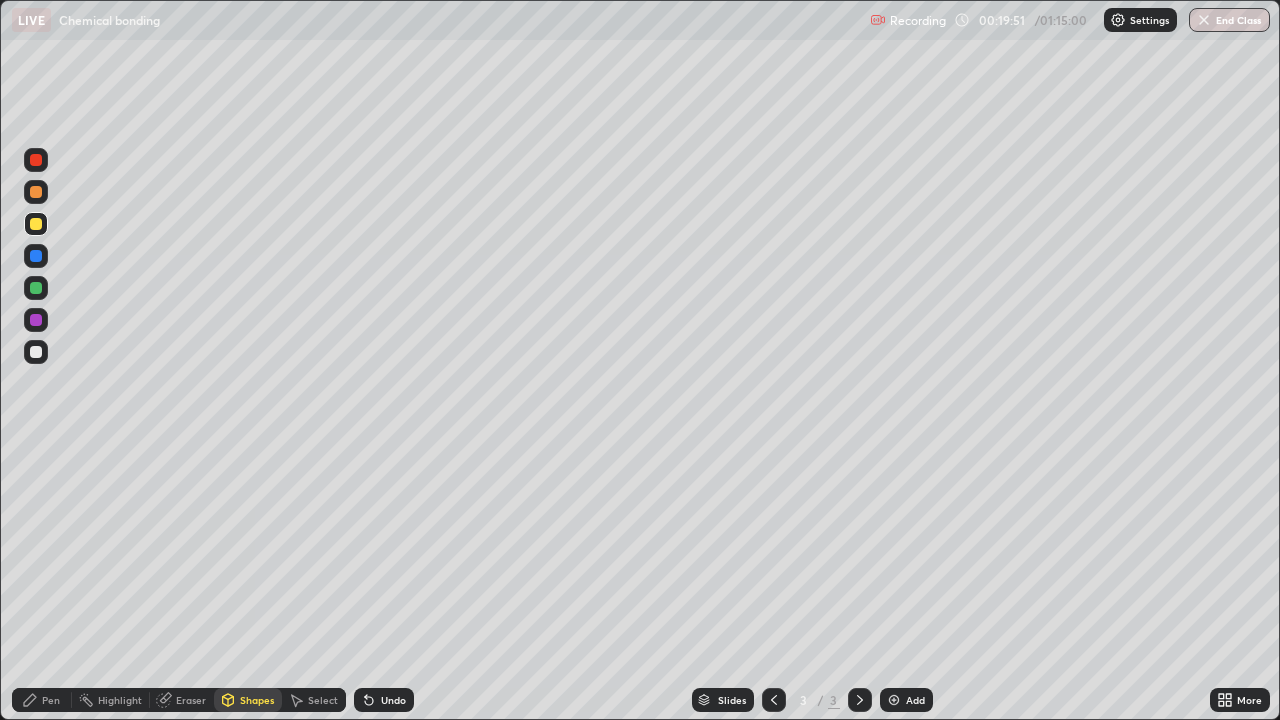 click on "Pen" at bounding box center (51, 700) 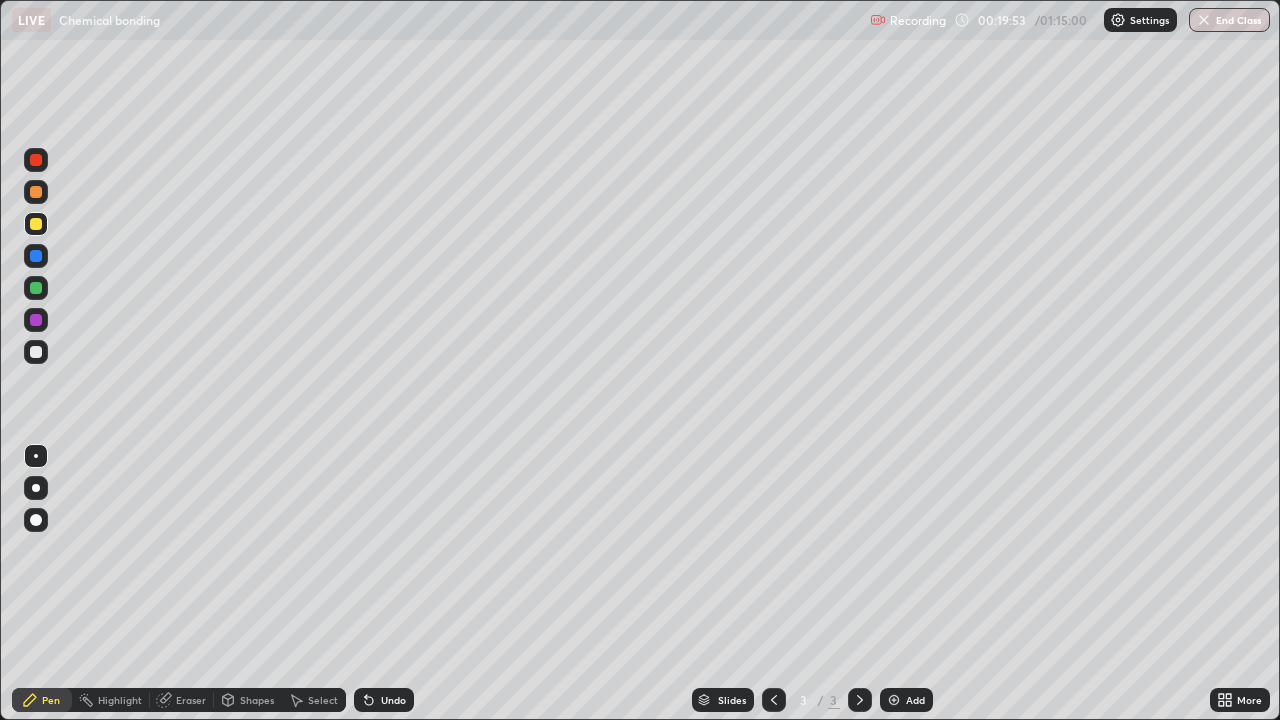 click at bounding box center (36, 288) 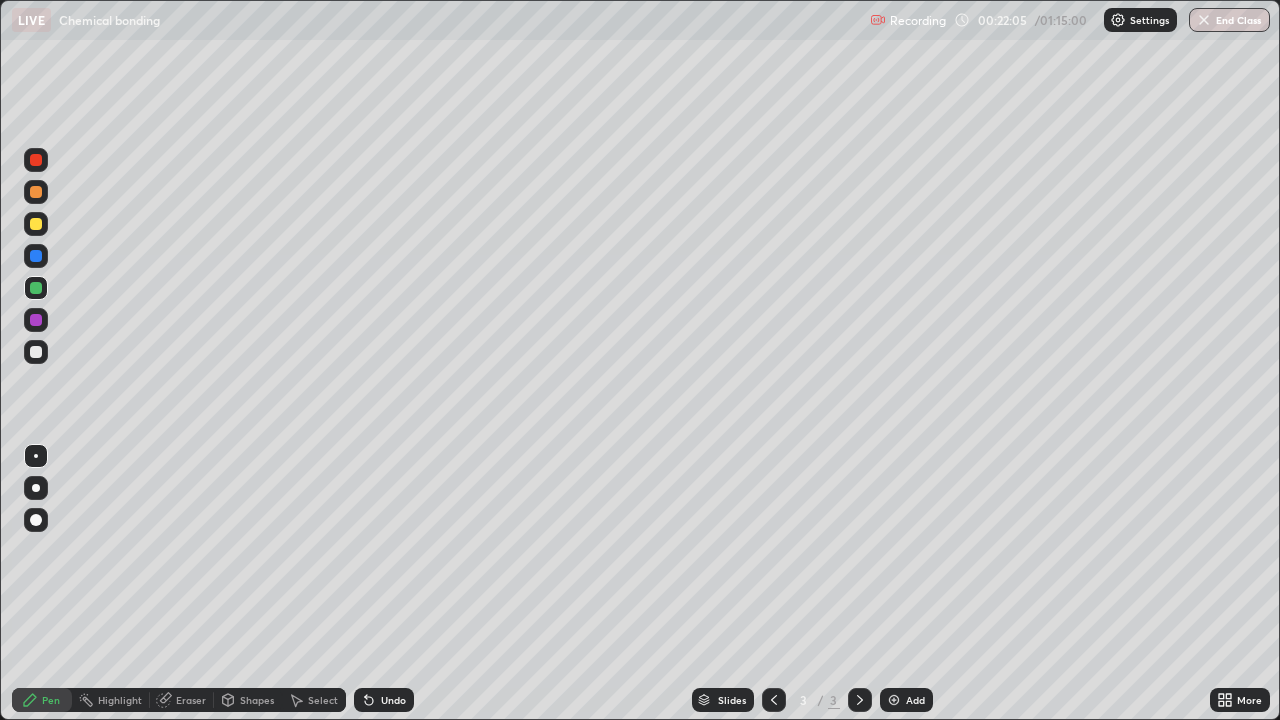 click on "Shapes" at bounding box center (257, 700) 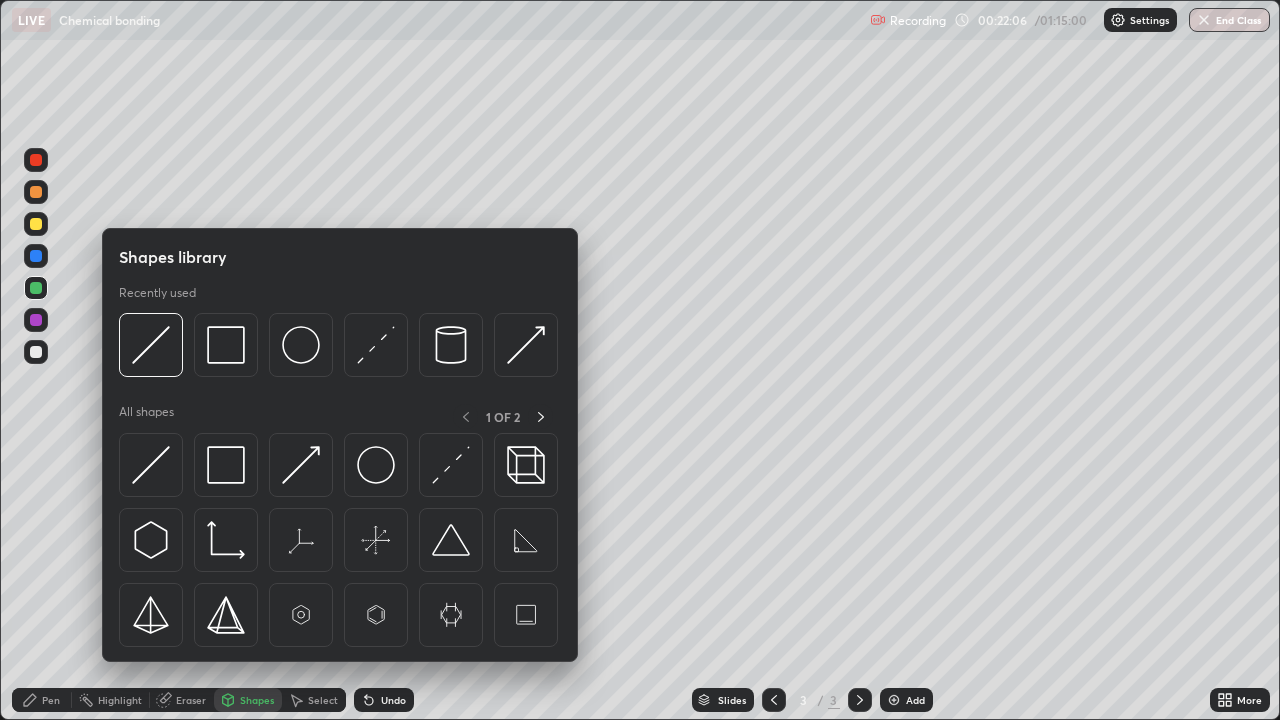 click at bounding box center [376, 465] 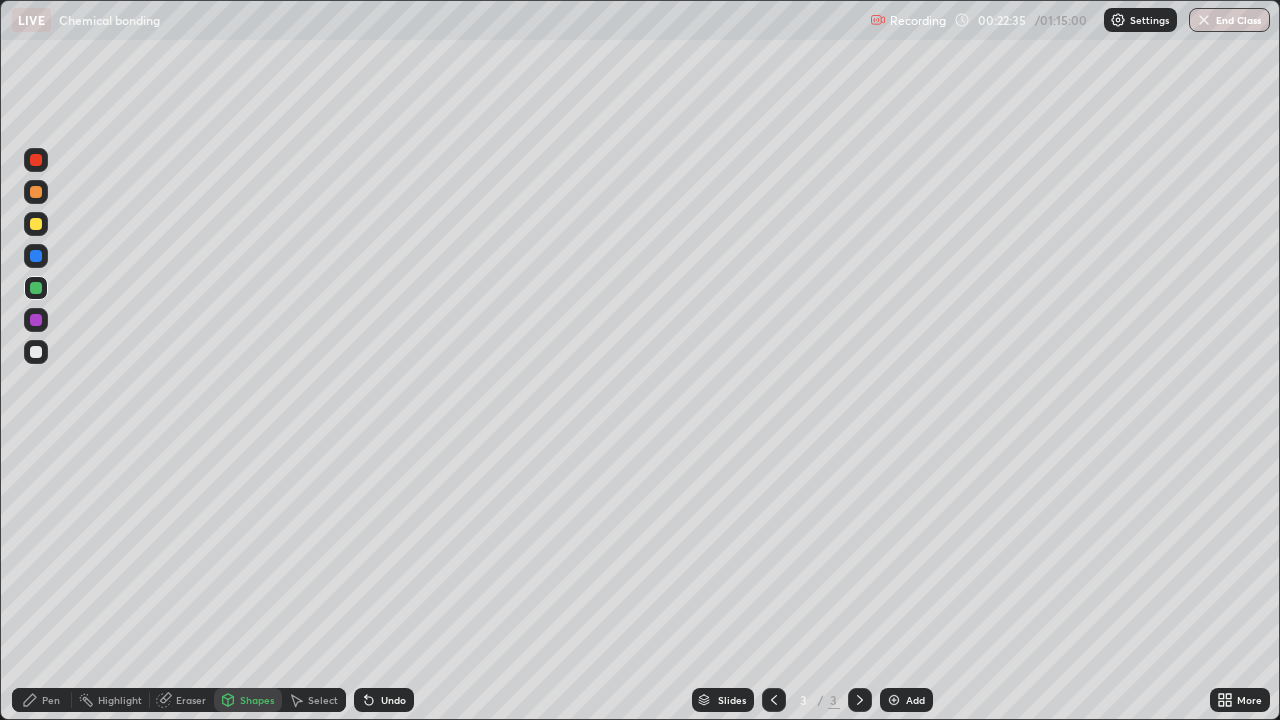 click on "Undo" at bounding box center (393, 700) 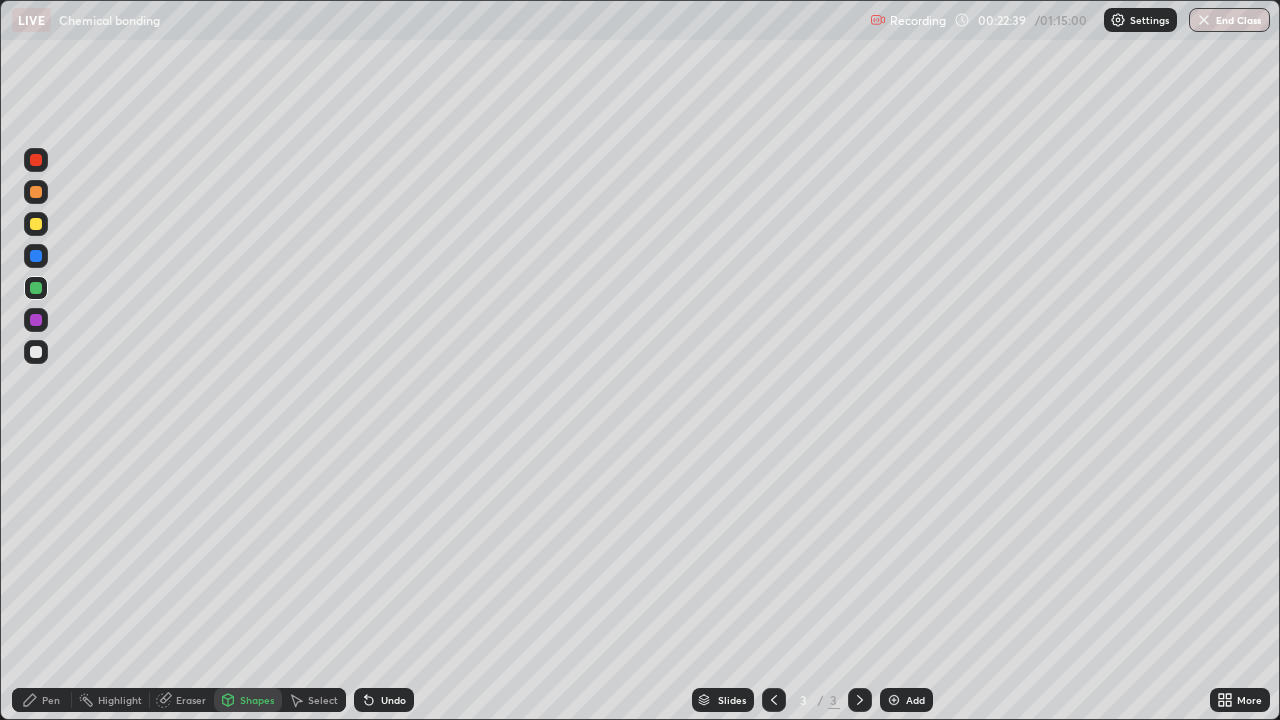 click on "Undo" at bounding box center (393, 700) 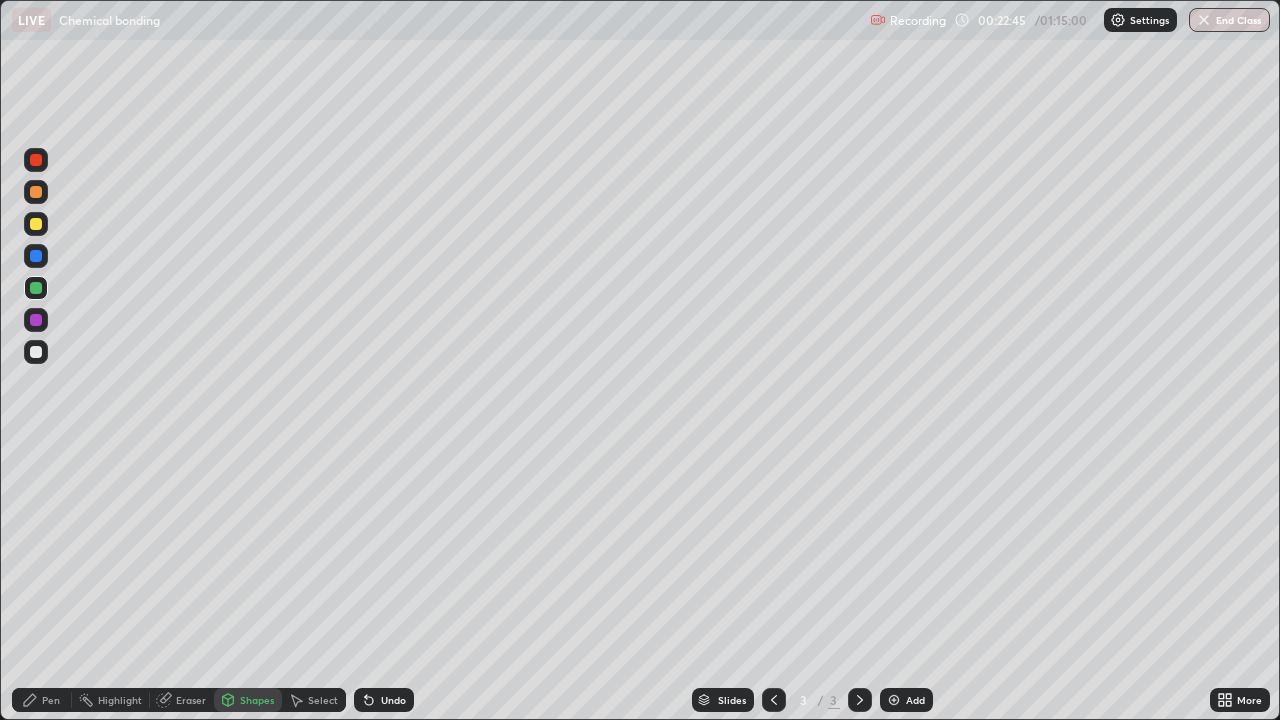 click on "Pen" at bounding box center [51, 700] 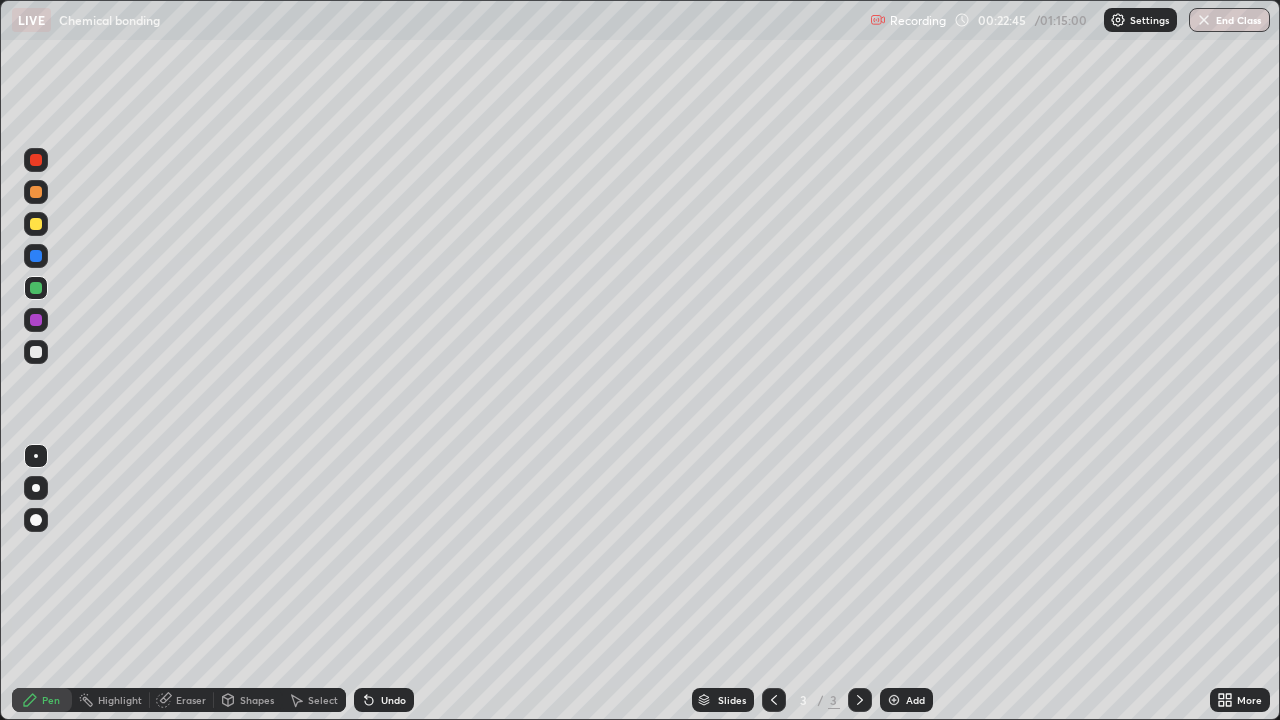 click at bounding box center (36, 352) 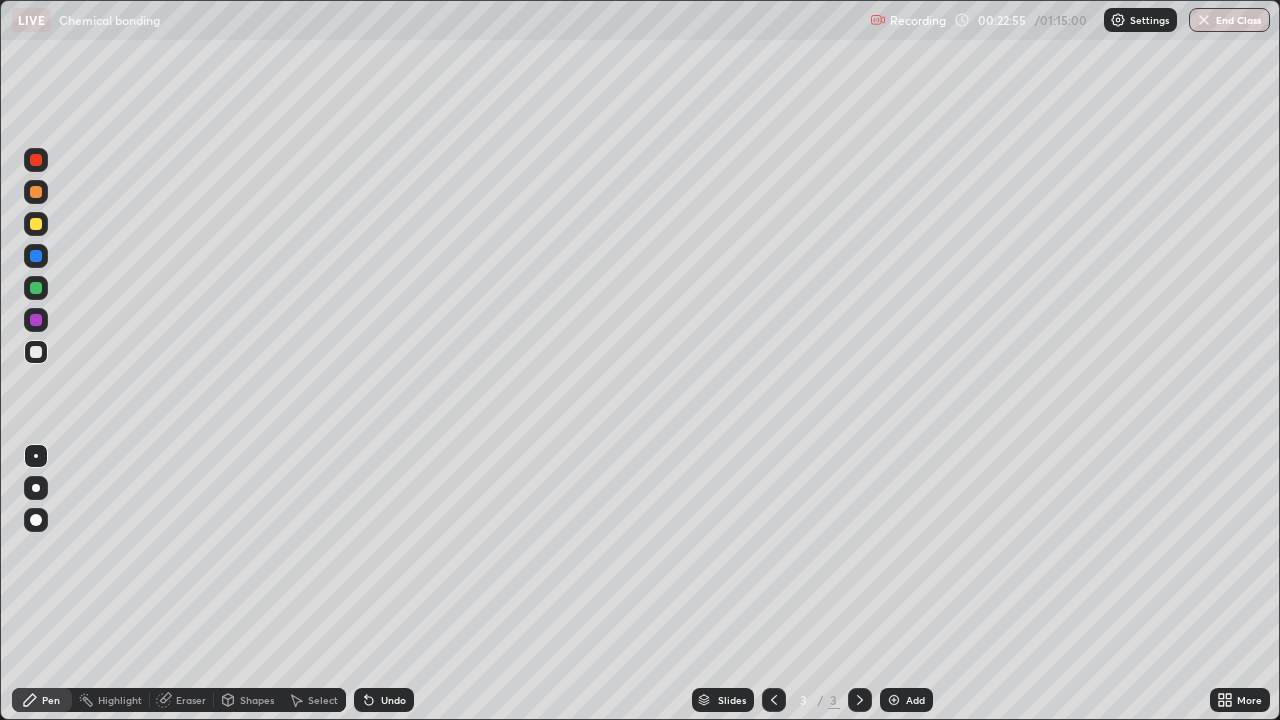 click on "Undo" at bounding box center [393, 700] 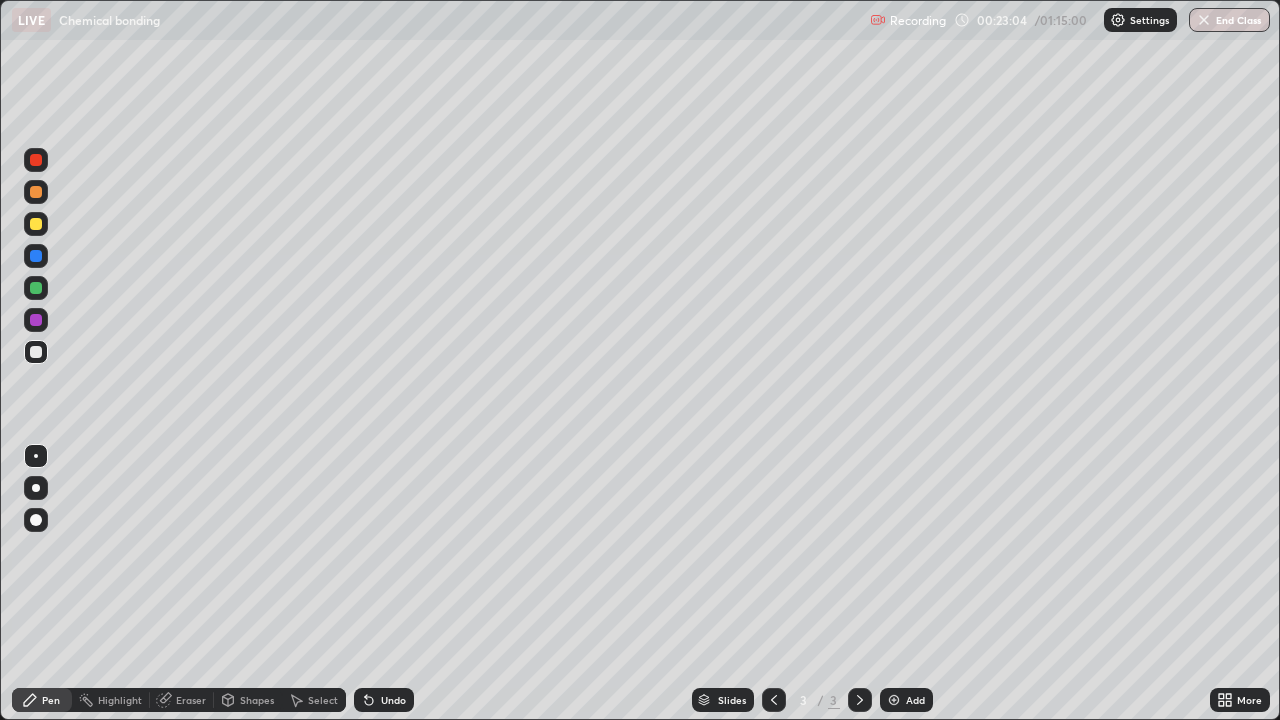 click on "Undo" at bounding box center [393, 700] 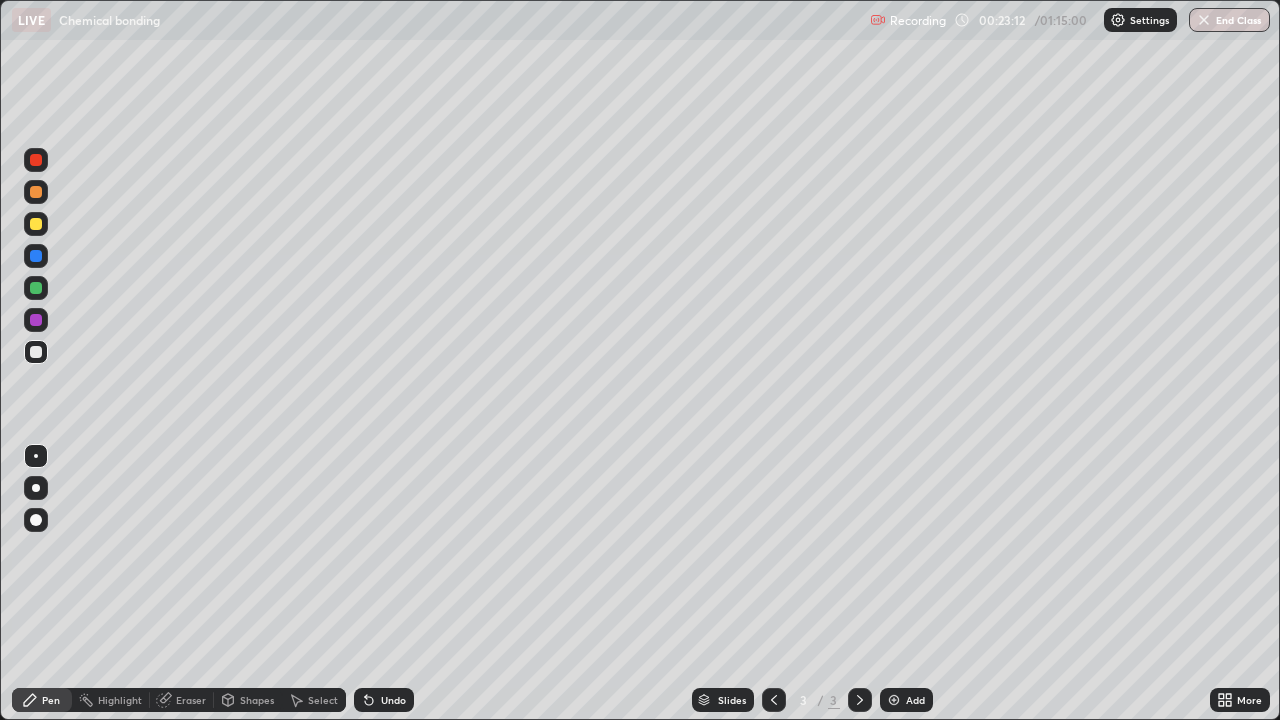click at bounding box center [36, 224] 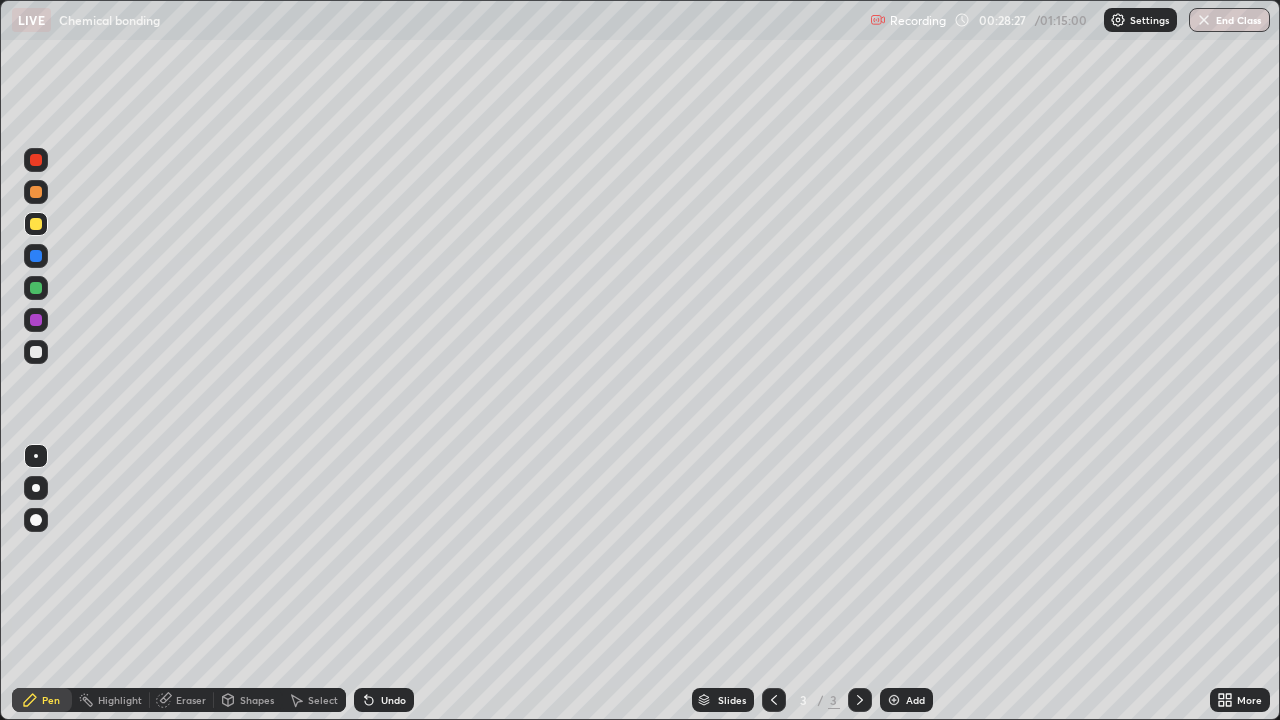click 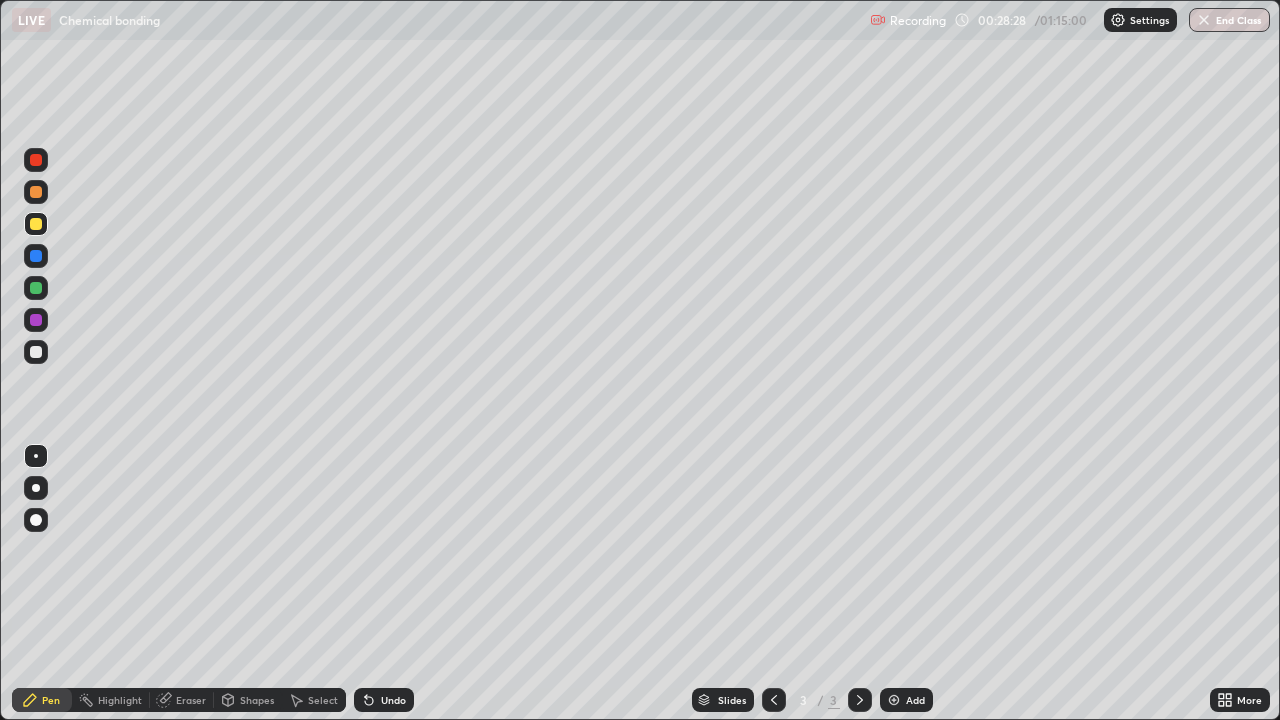 click 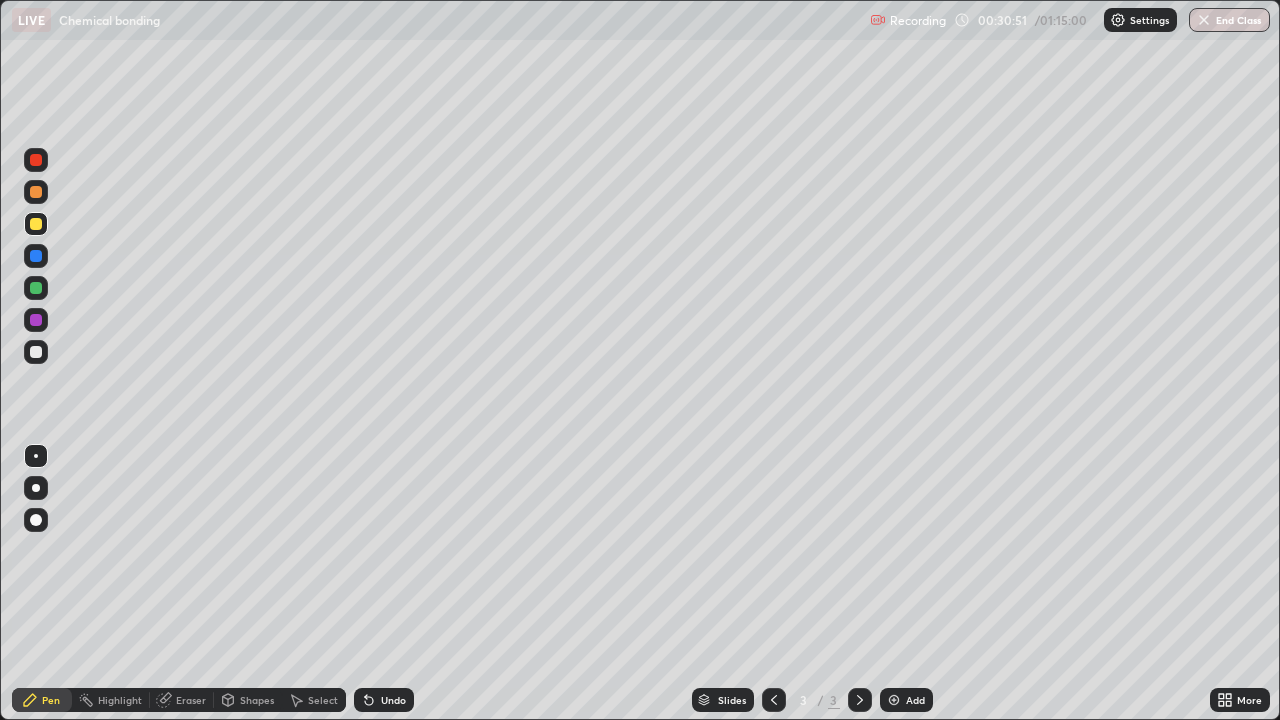 click at bounding box center (894, 700) 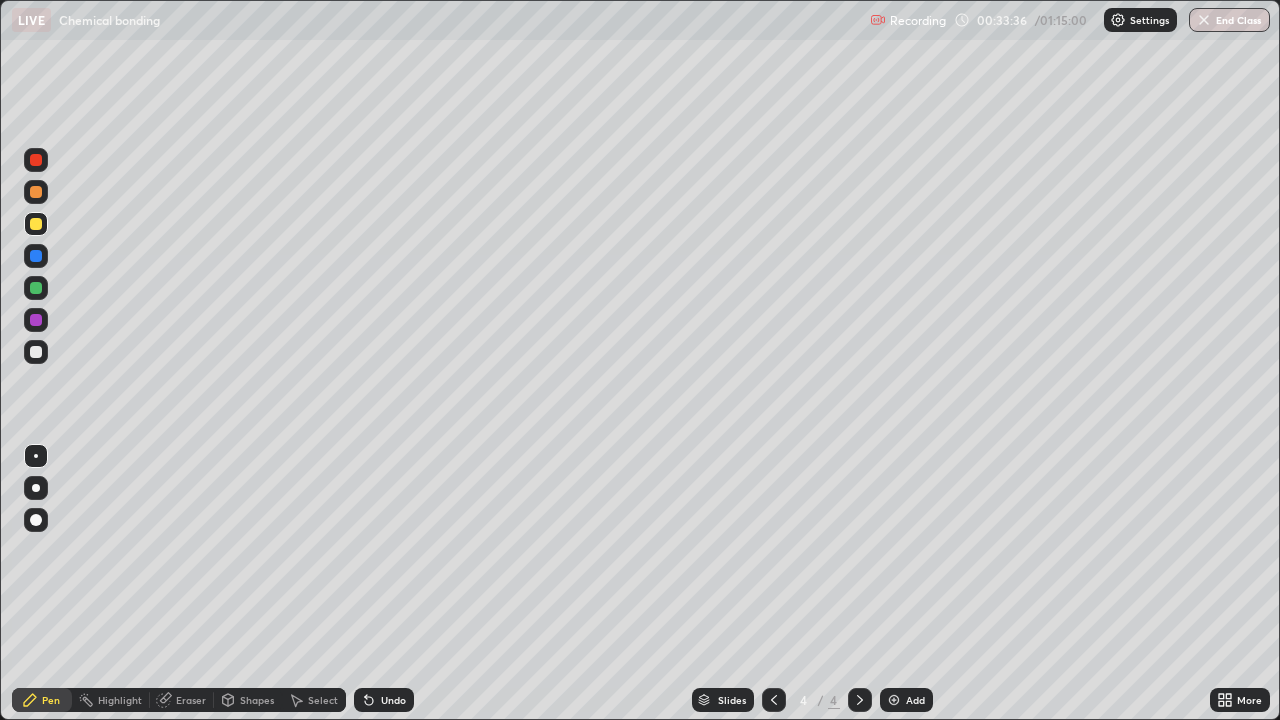 click on "Undo" at bounding box center (384, 700) 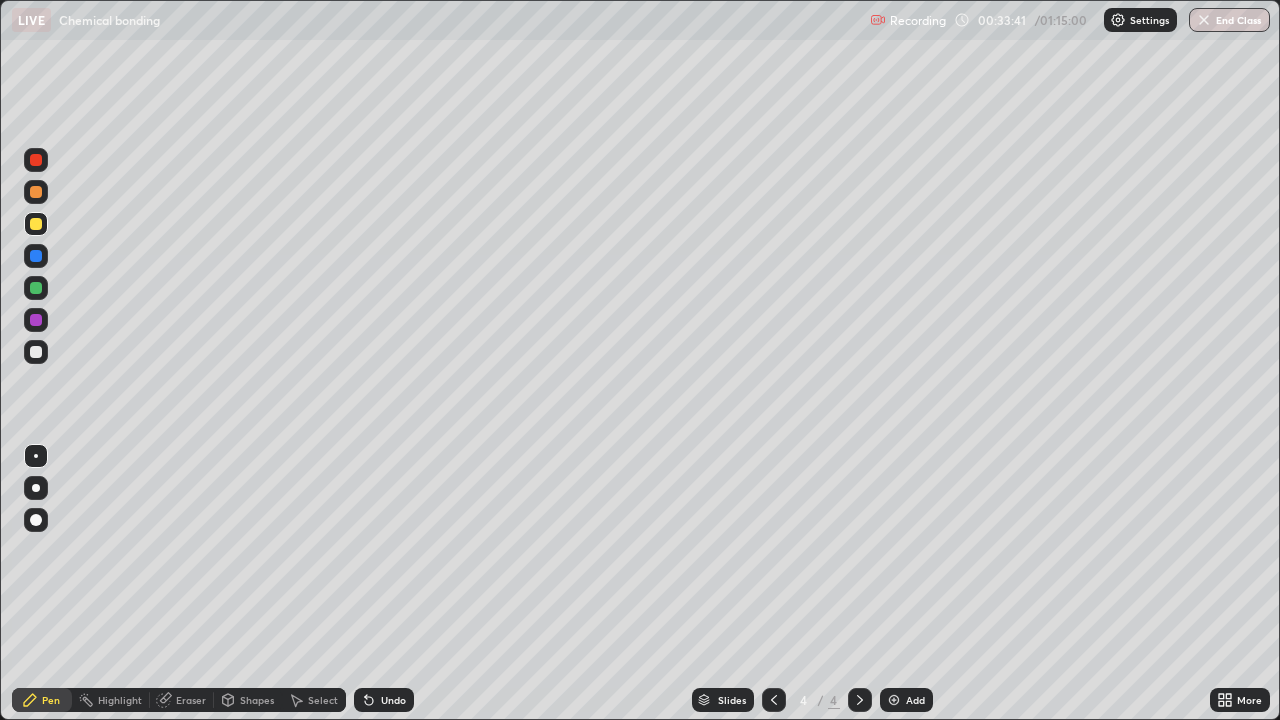 click on "Undo" at bounding box center [393, 700] 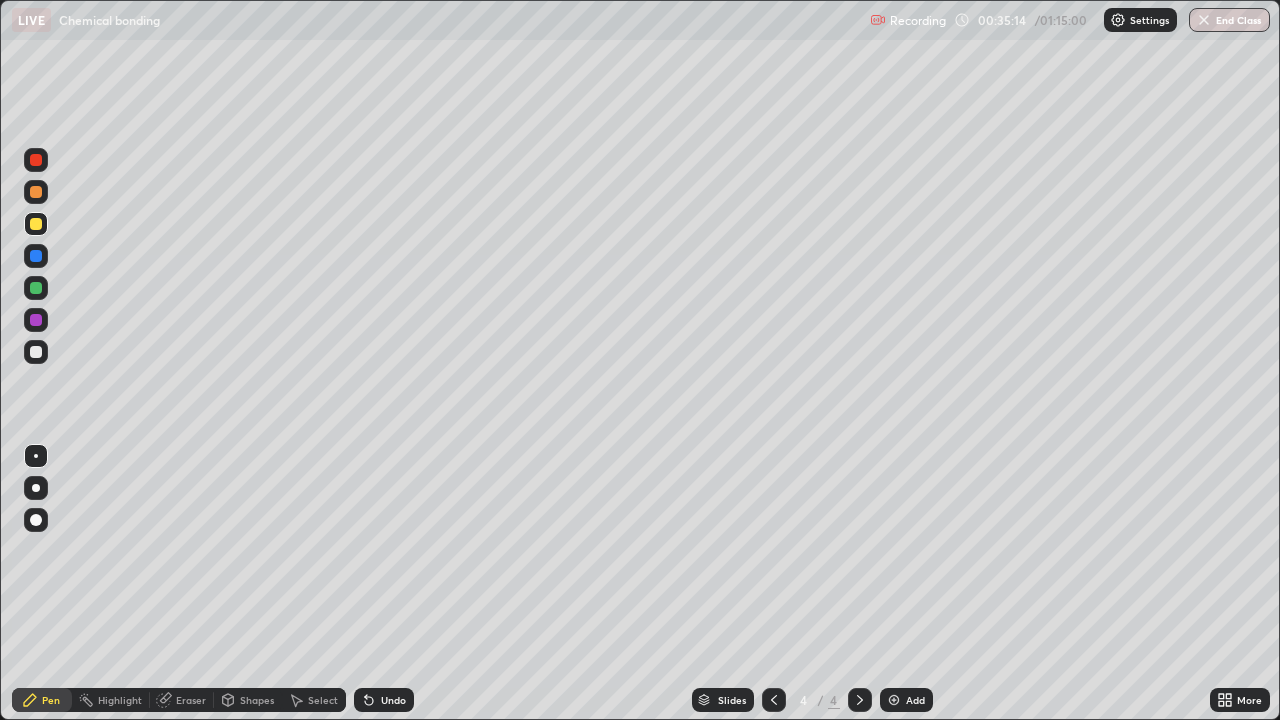click on "Undo" at bounding box center [393, 700] 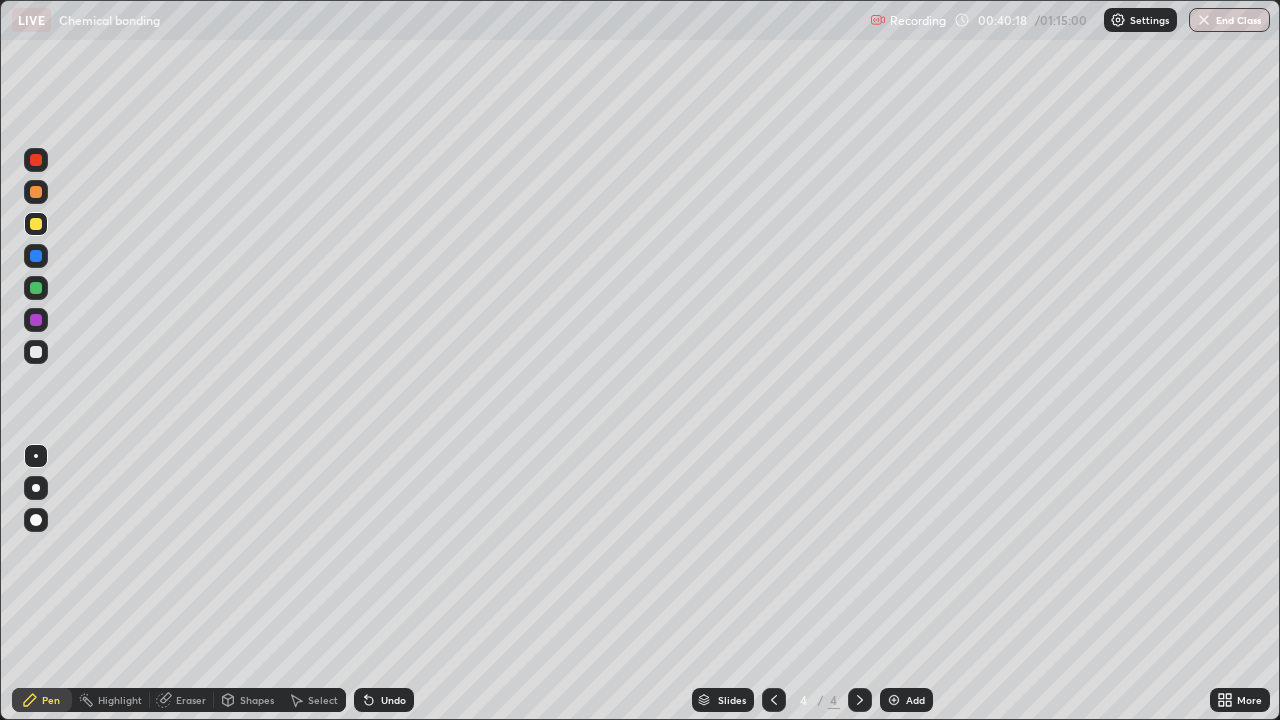 click at bounding box center [894, 700] 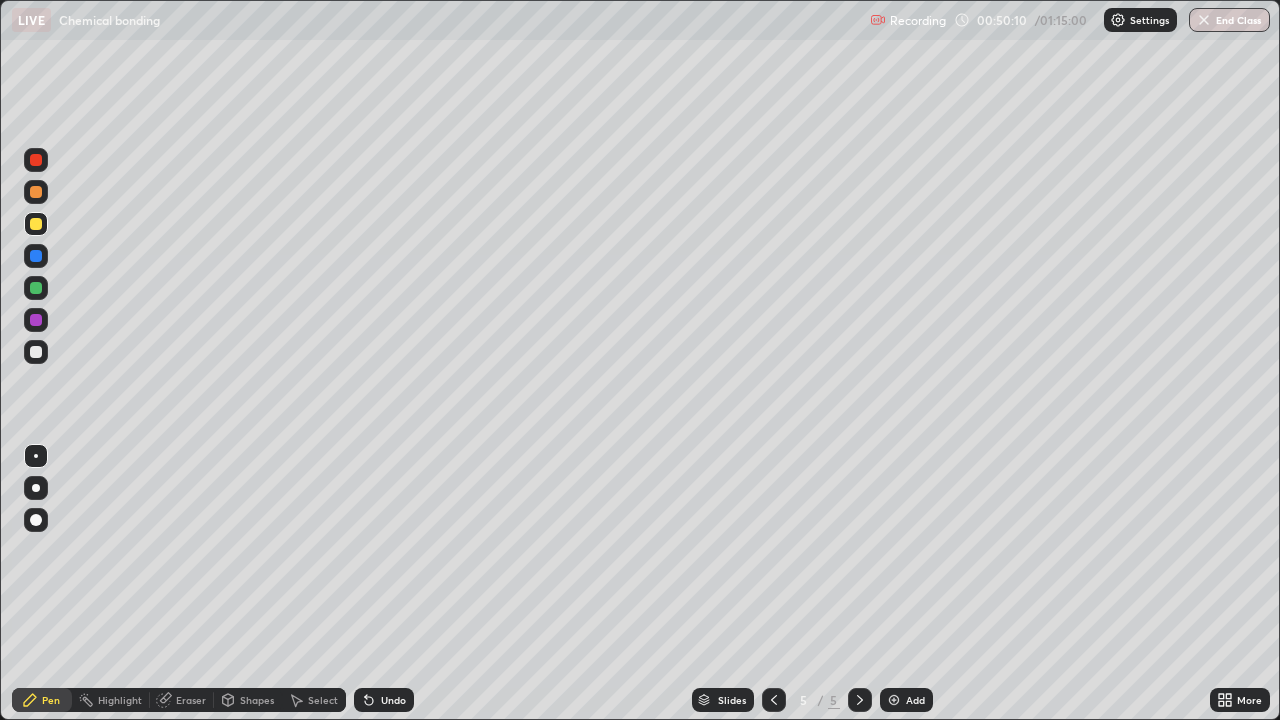 click on "Undo" at bounding box center [384, 700] 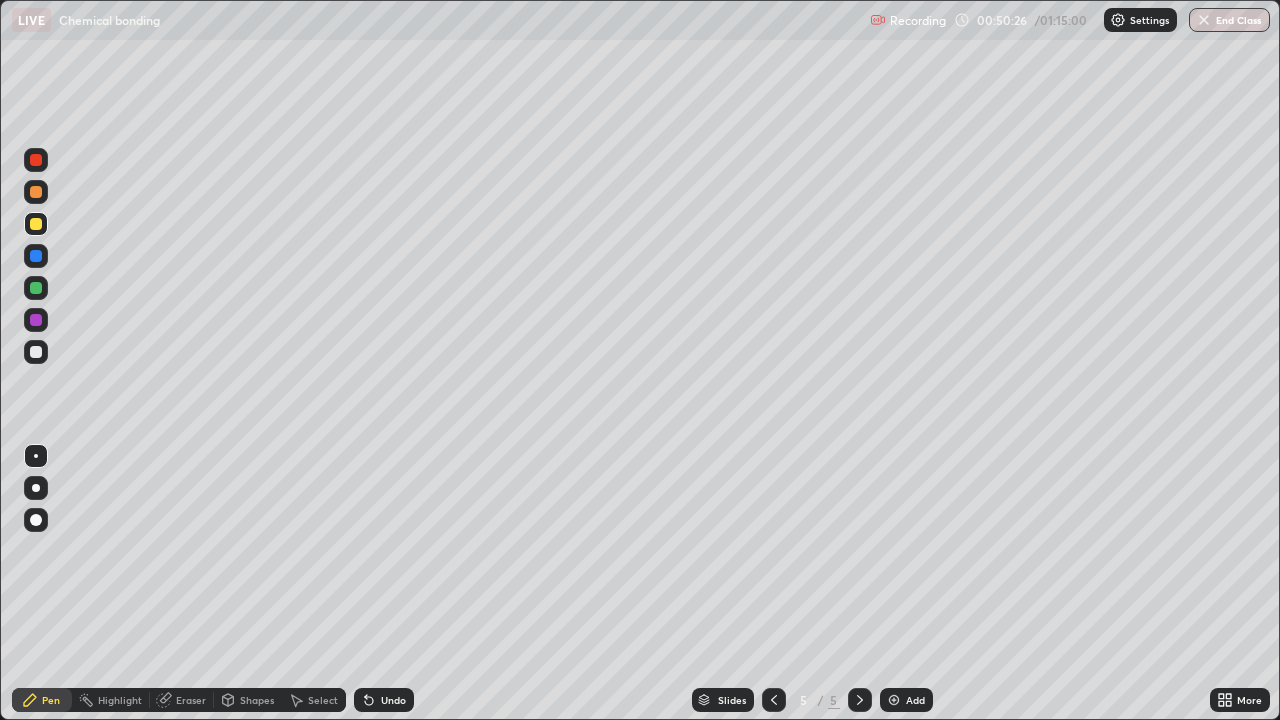 click on "Undo" at bounding box center [384, 700] 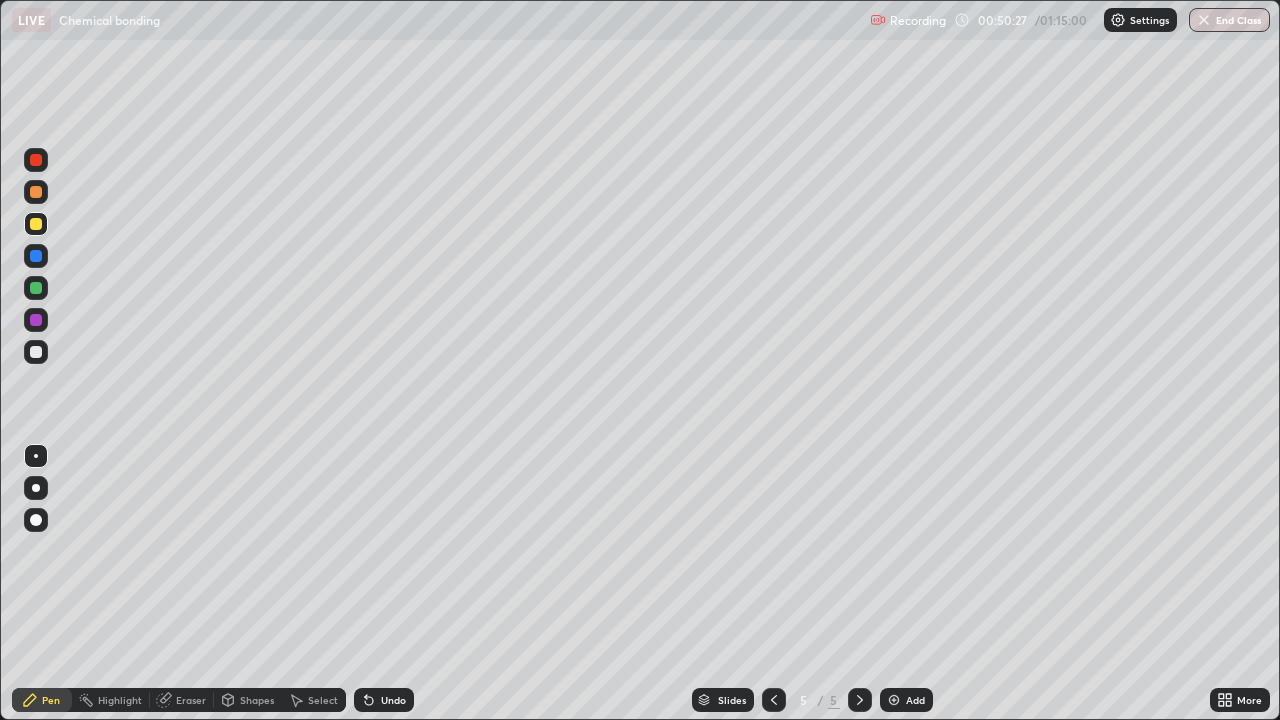 click on "Undo" at bounding box center [393, 700] 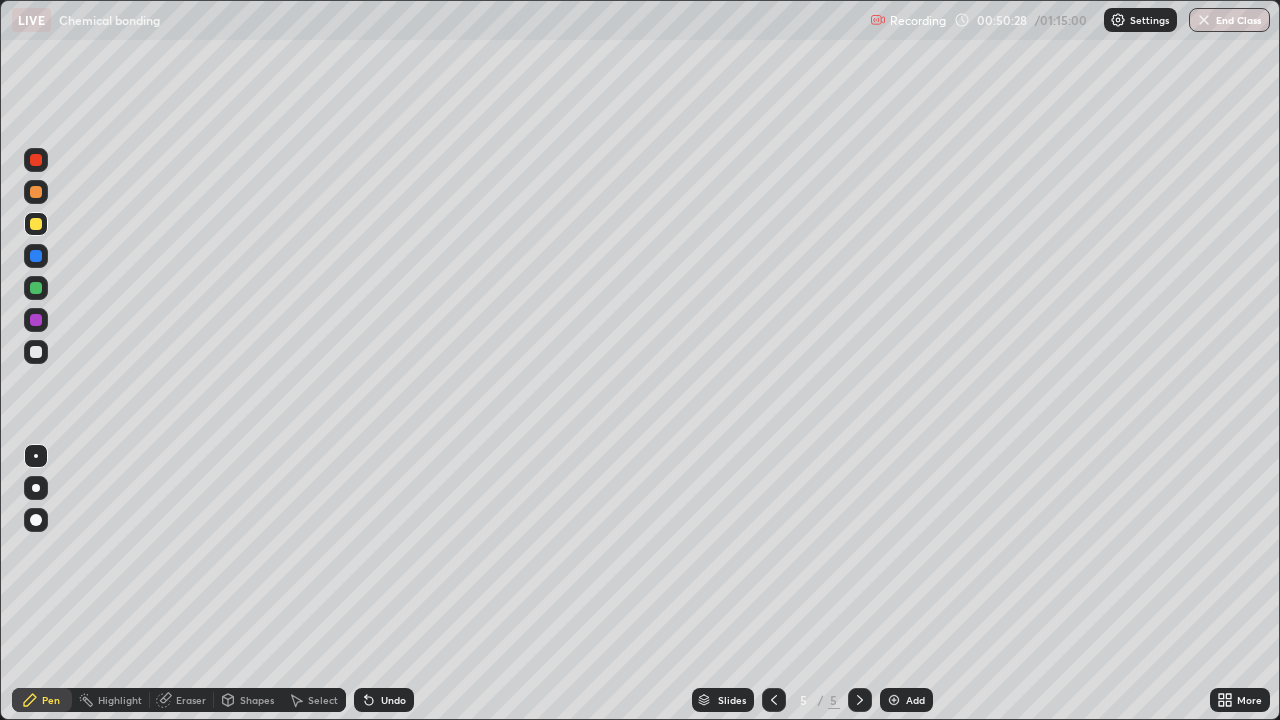 click on "Undo" at bounding box center [384, 700] 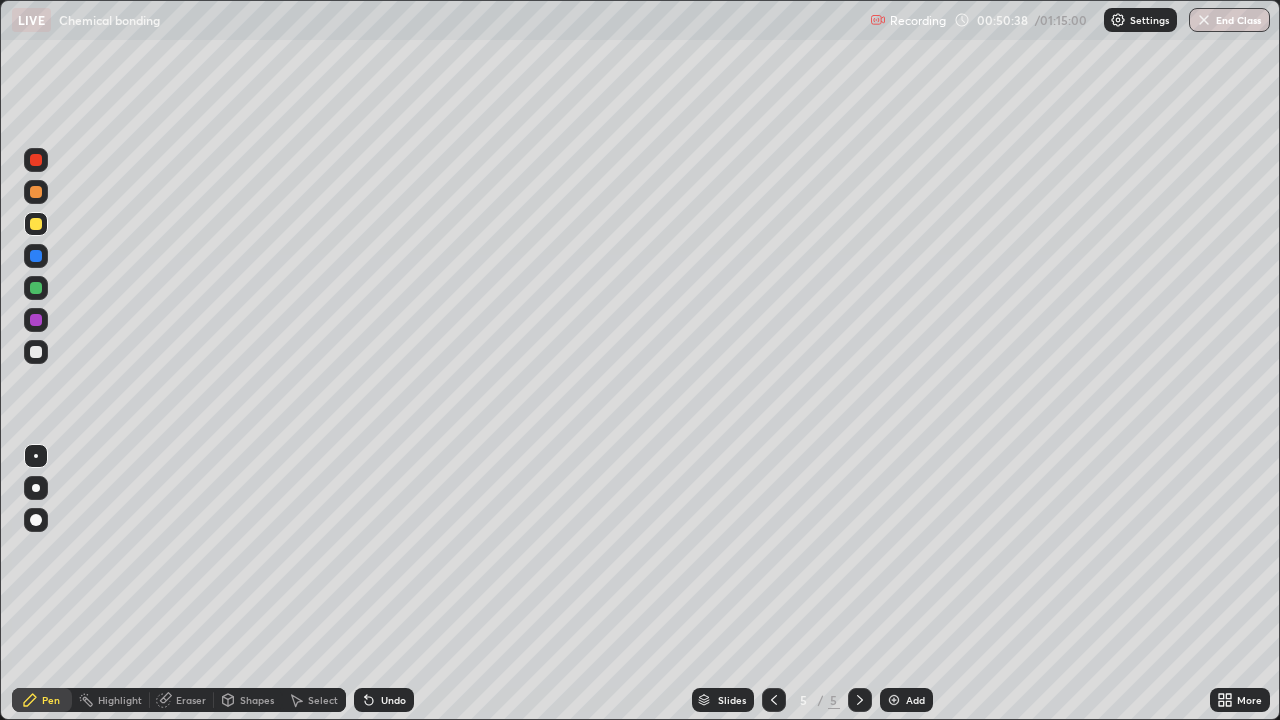 click on "Undo" at bounding box center [393, 700] 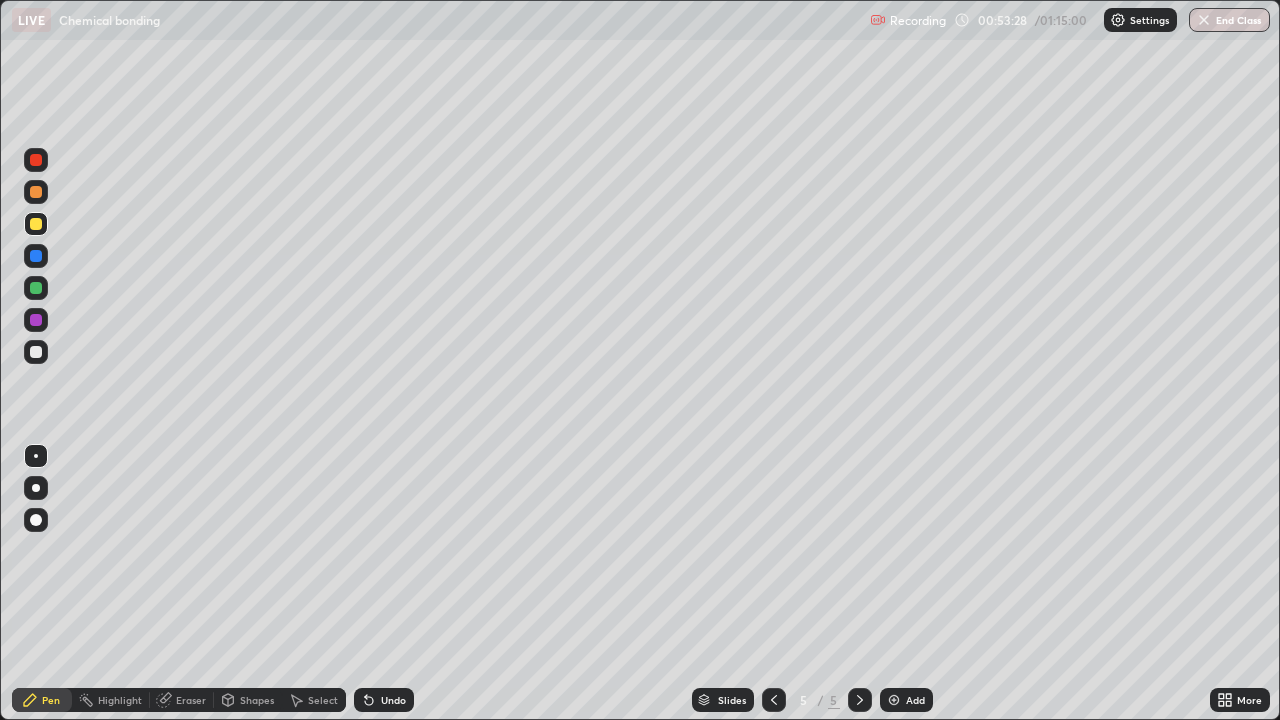 click at bounding box center (36, 352) 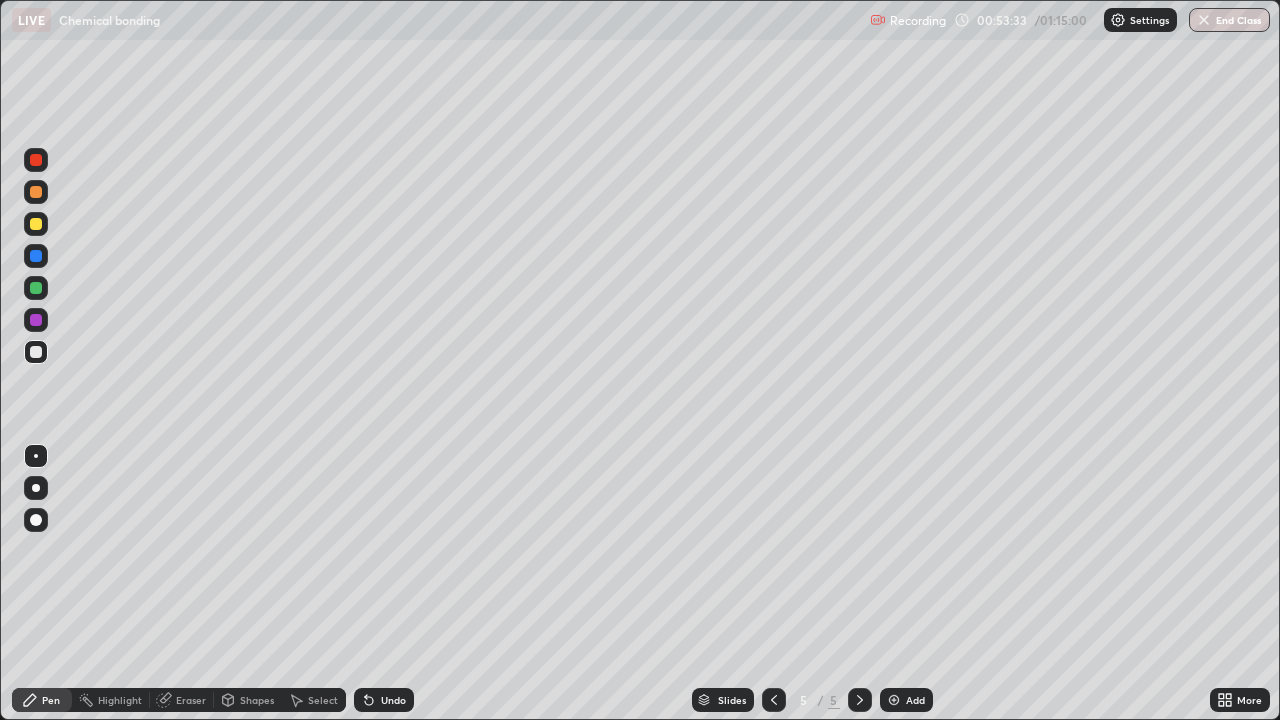 click on "Undo" at bounding box center [393, 700] 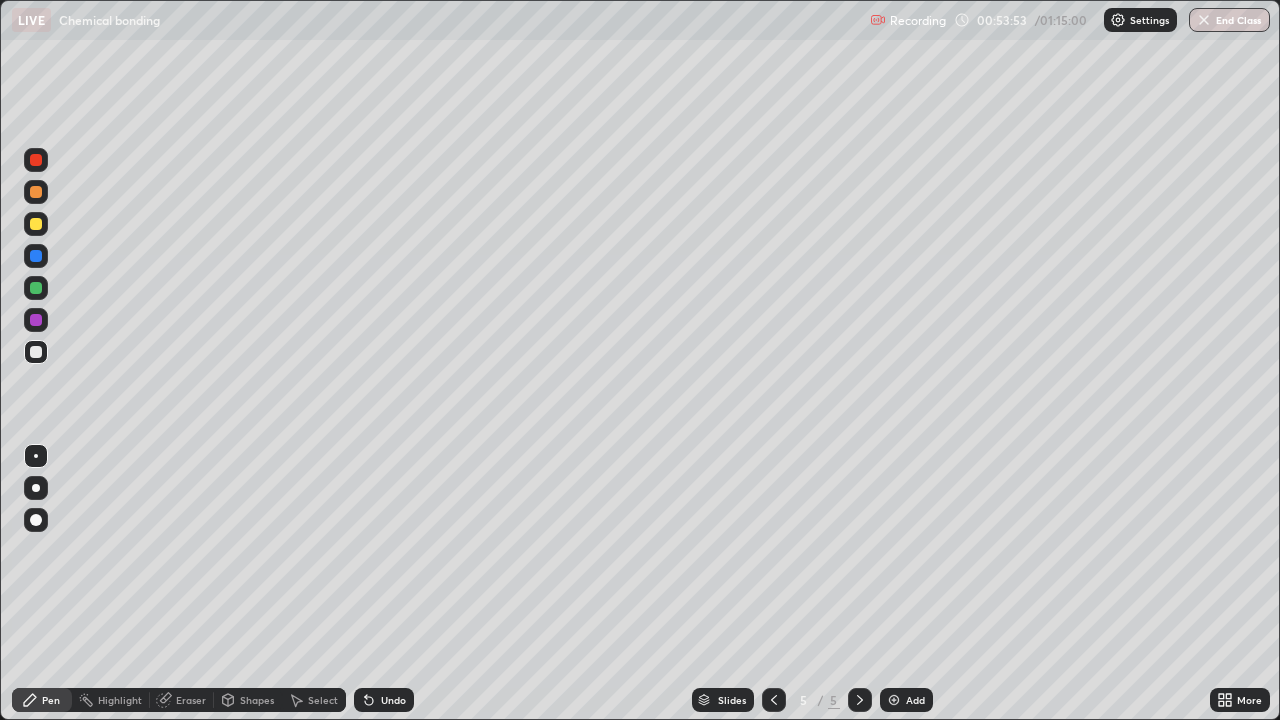 click on "Setting up your live class" at bounding box center (640, 360) 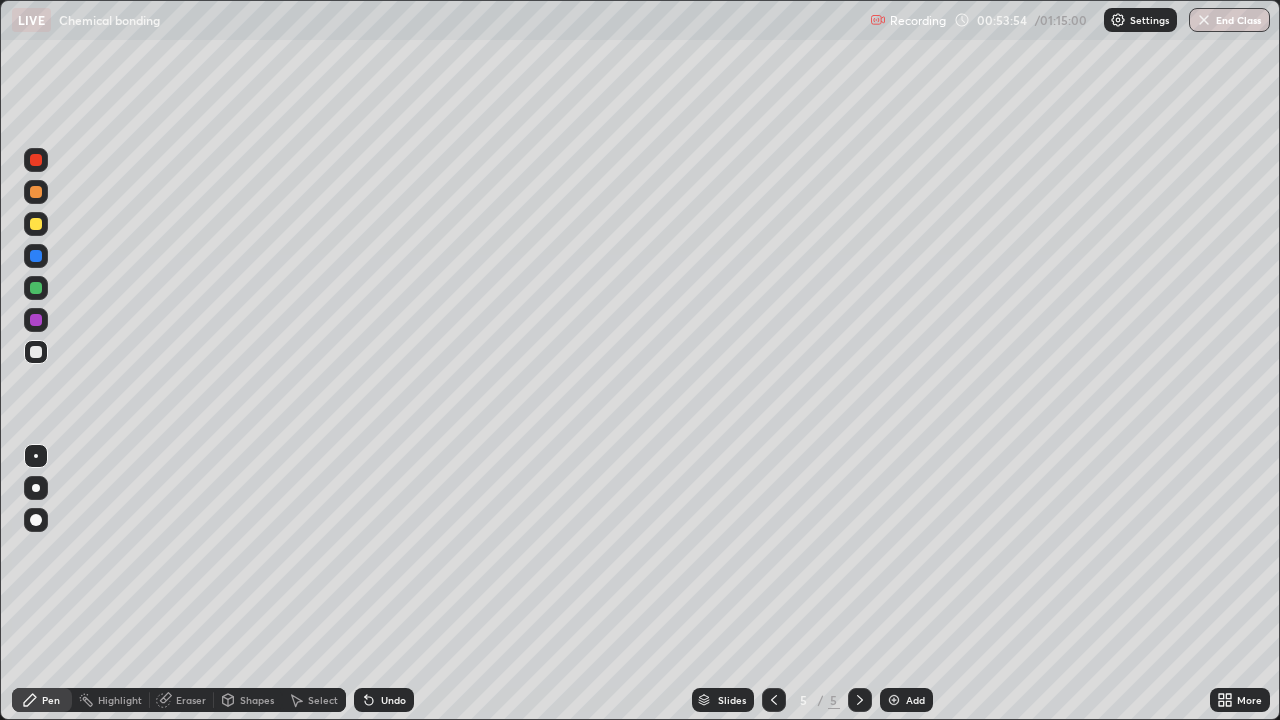 click at bounding box center (36, 224) 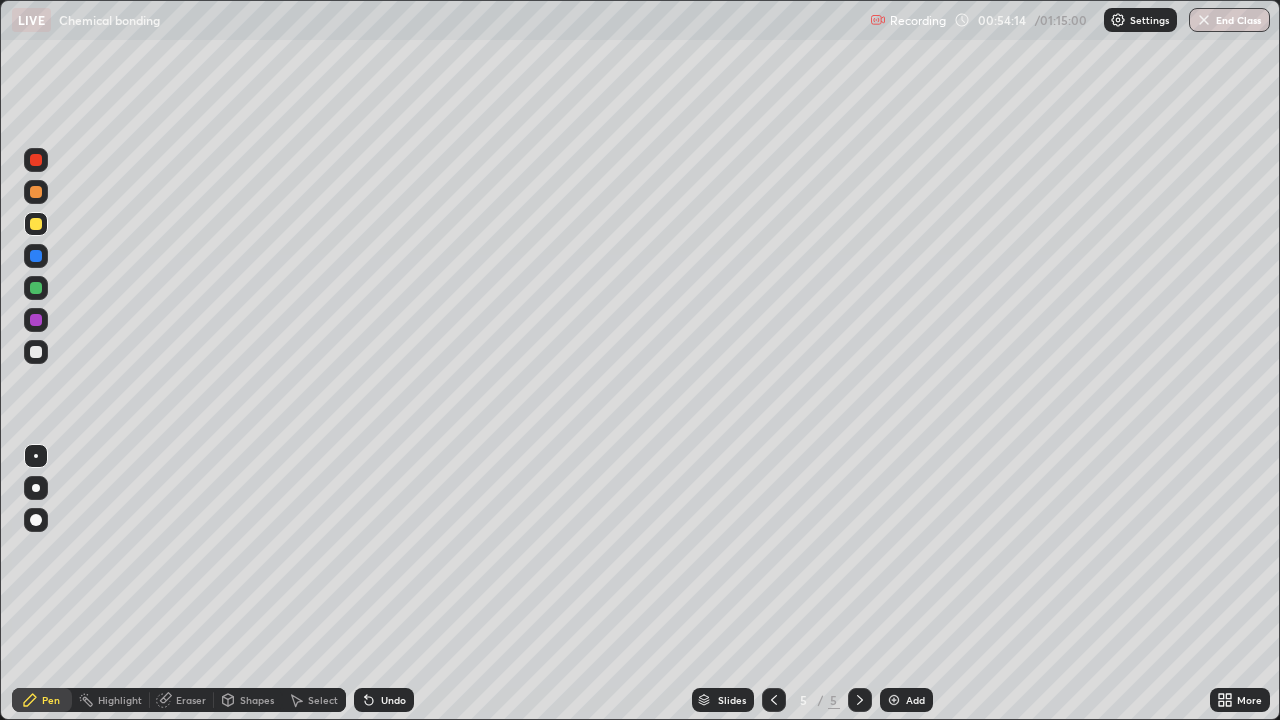 click on "Setting up your live class" at bounding box center [640, 360] 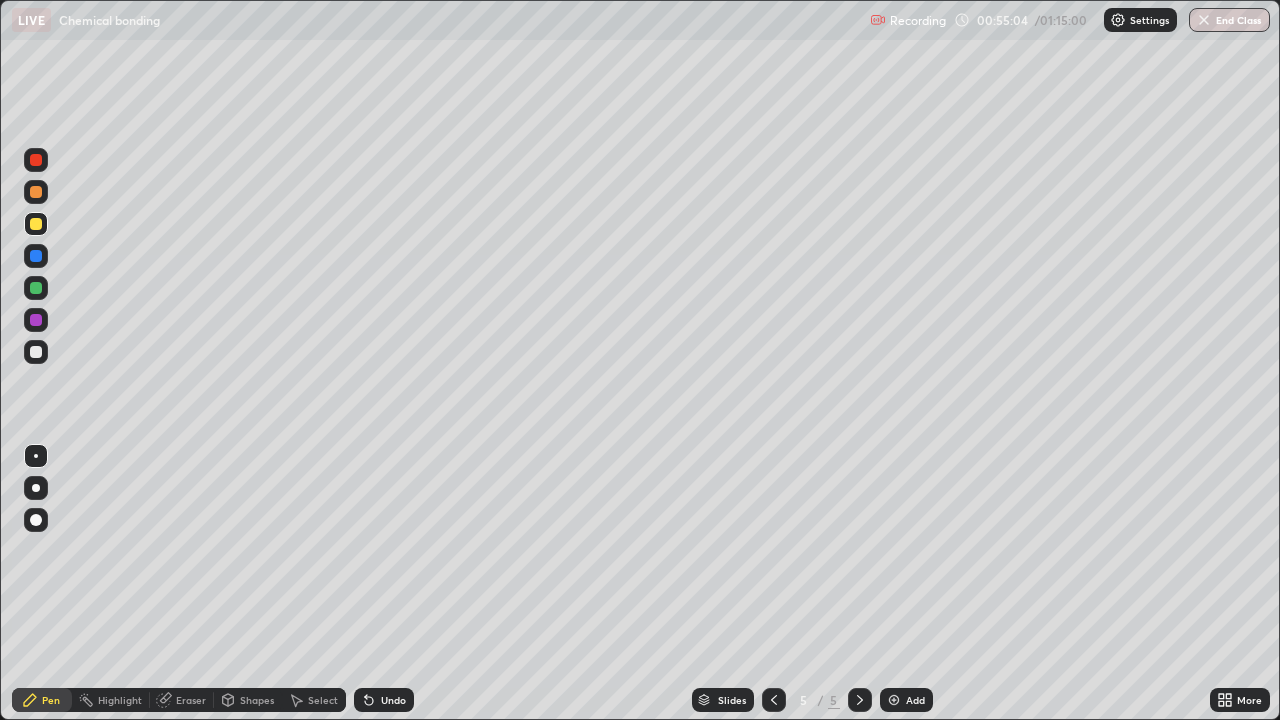 click on "Undo" at bounding box center [393, 700] 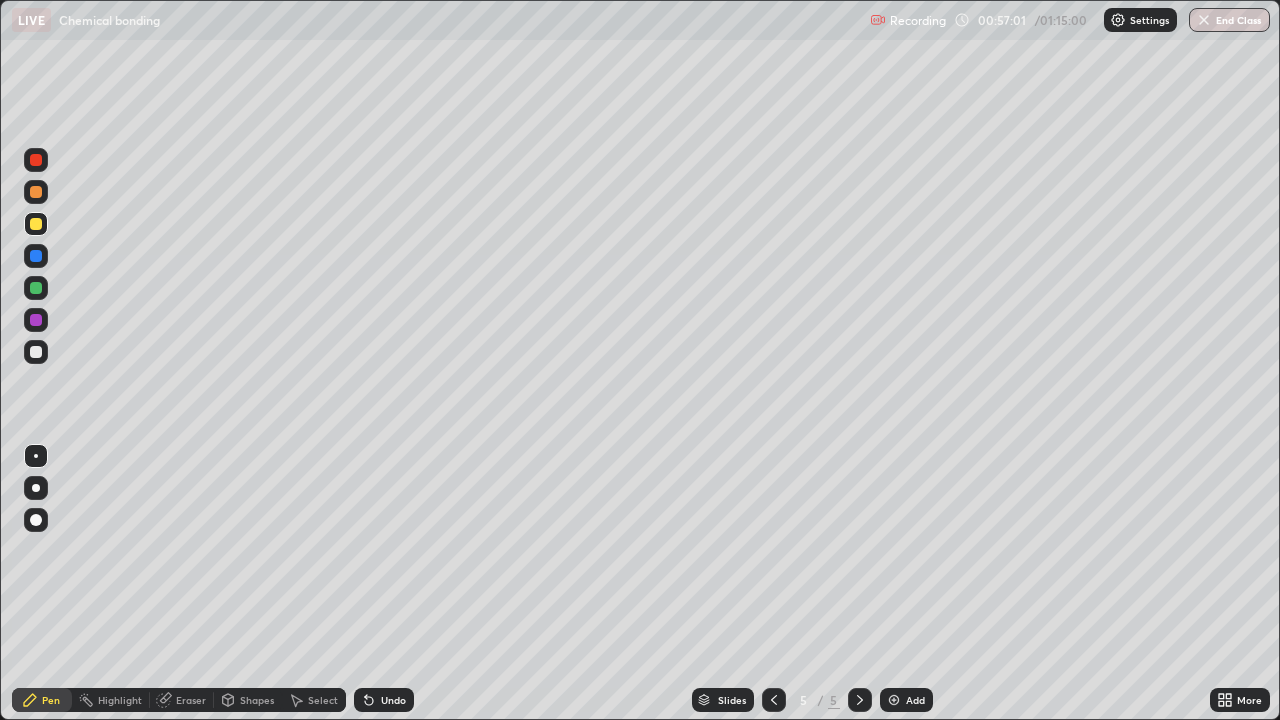 click on "Setting up your live class" at bounding box center [640, 360] 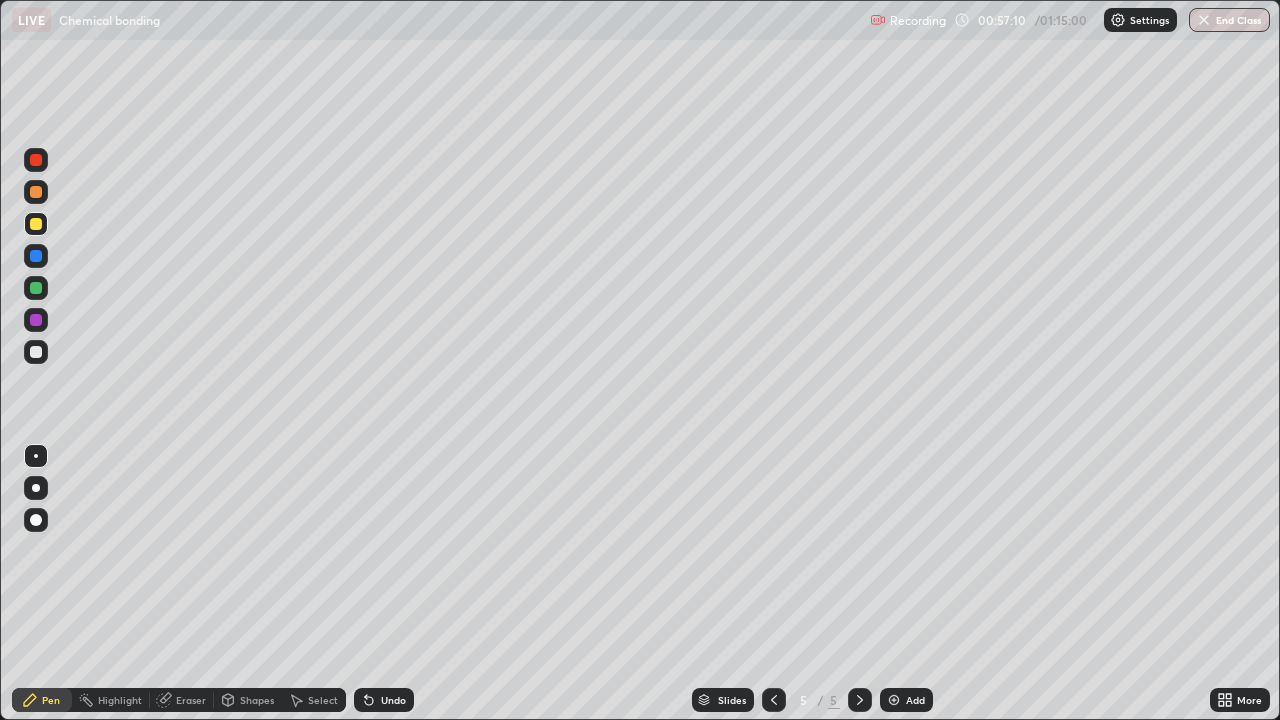 click on "Setting up your live class" at bounding box center [640, 360] 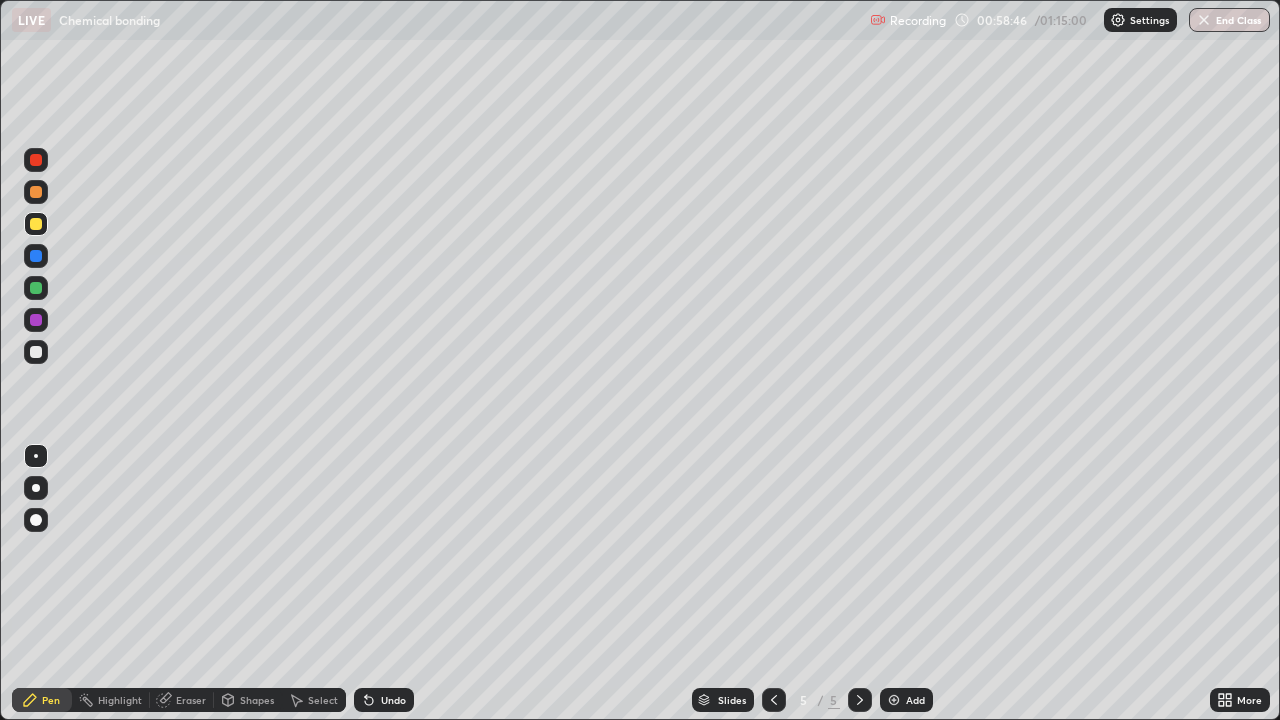 click on "Setting up your live class" at bounding box center [640, 360] 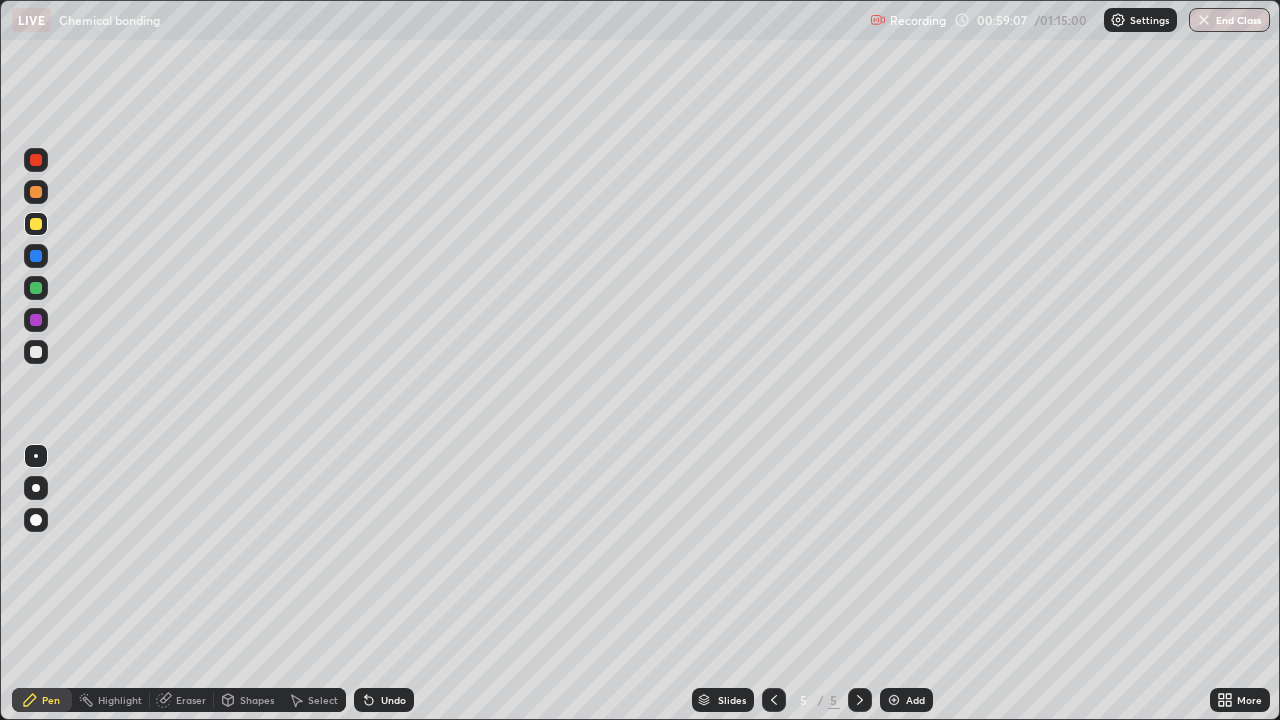 click on "Undo" at bounding box center [393, 700] 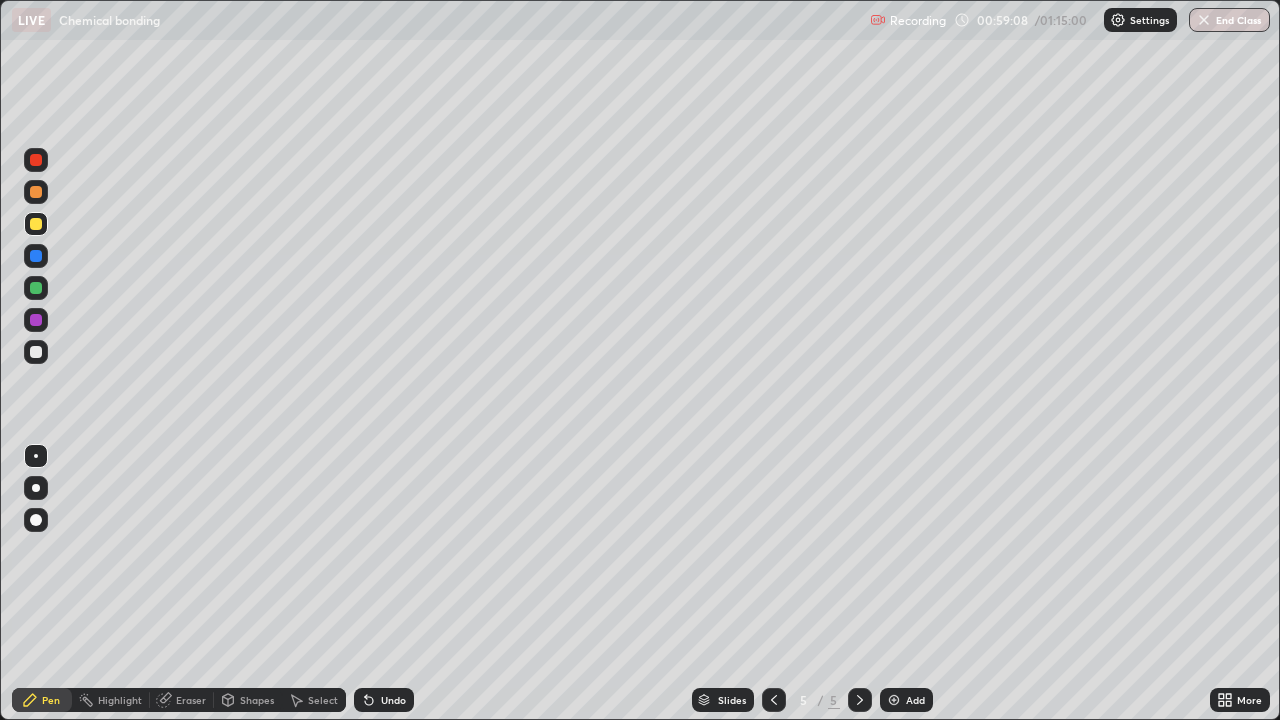 click on "Undo" at bounding box center (393, 700) 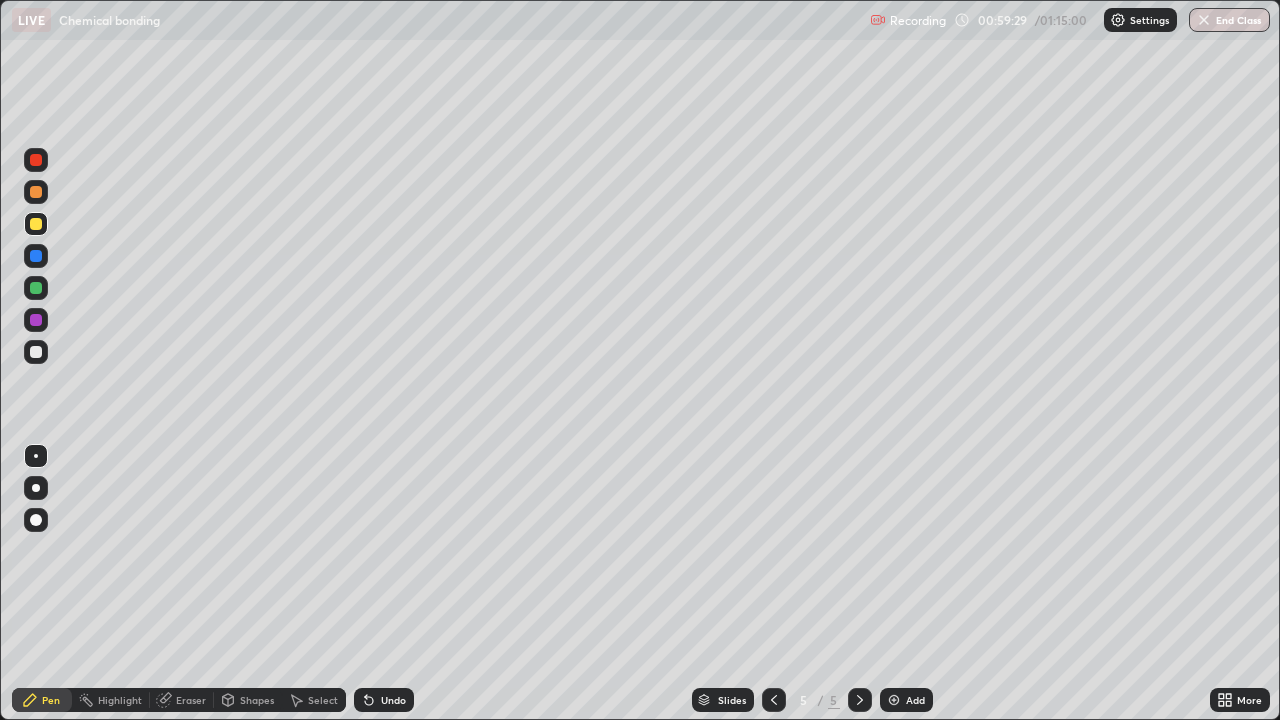 click at bounding box center (36, 352) 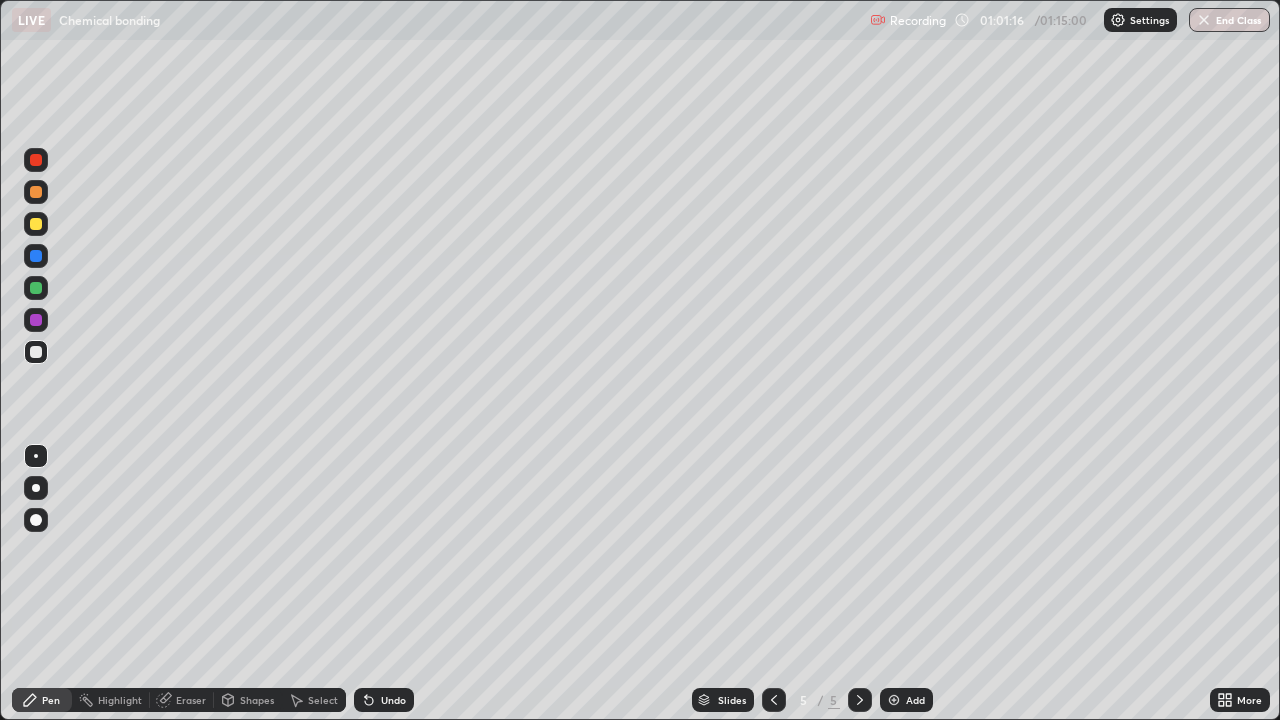 click on "Add" at bounding box center [906, 700] 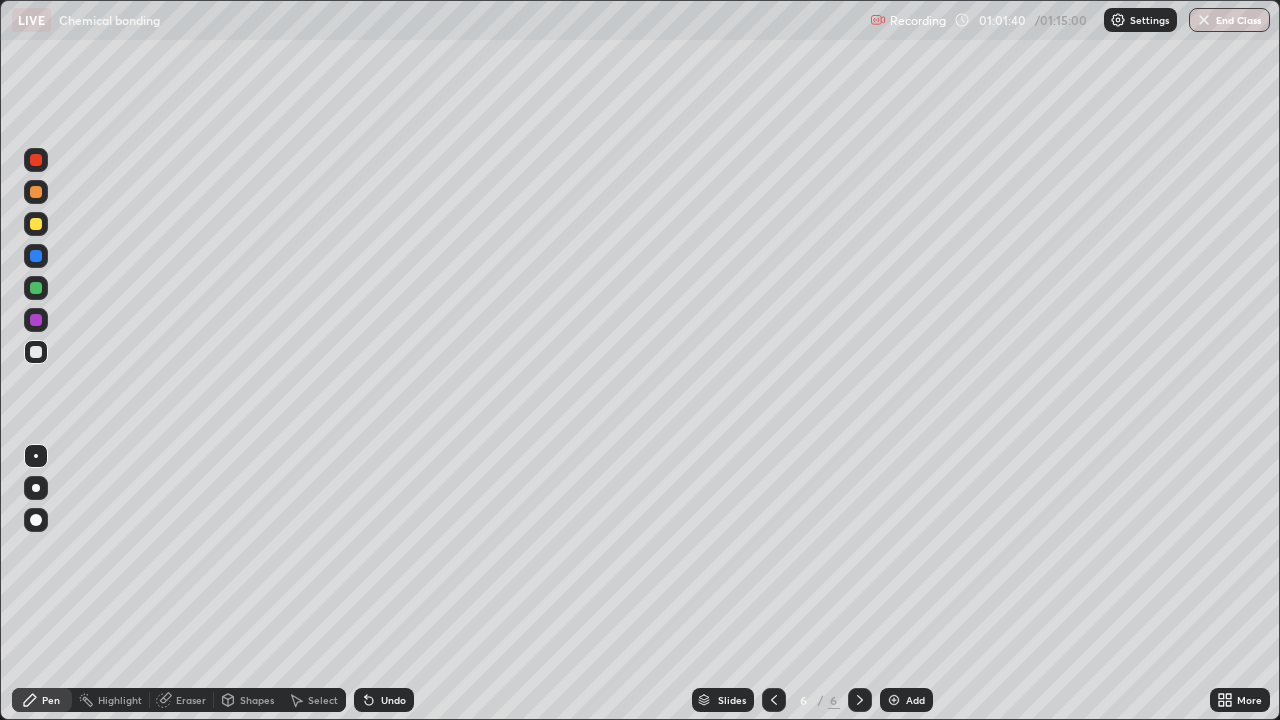 click at bounding box center (36, 224) 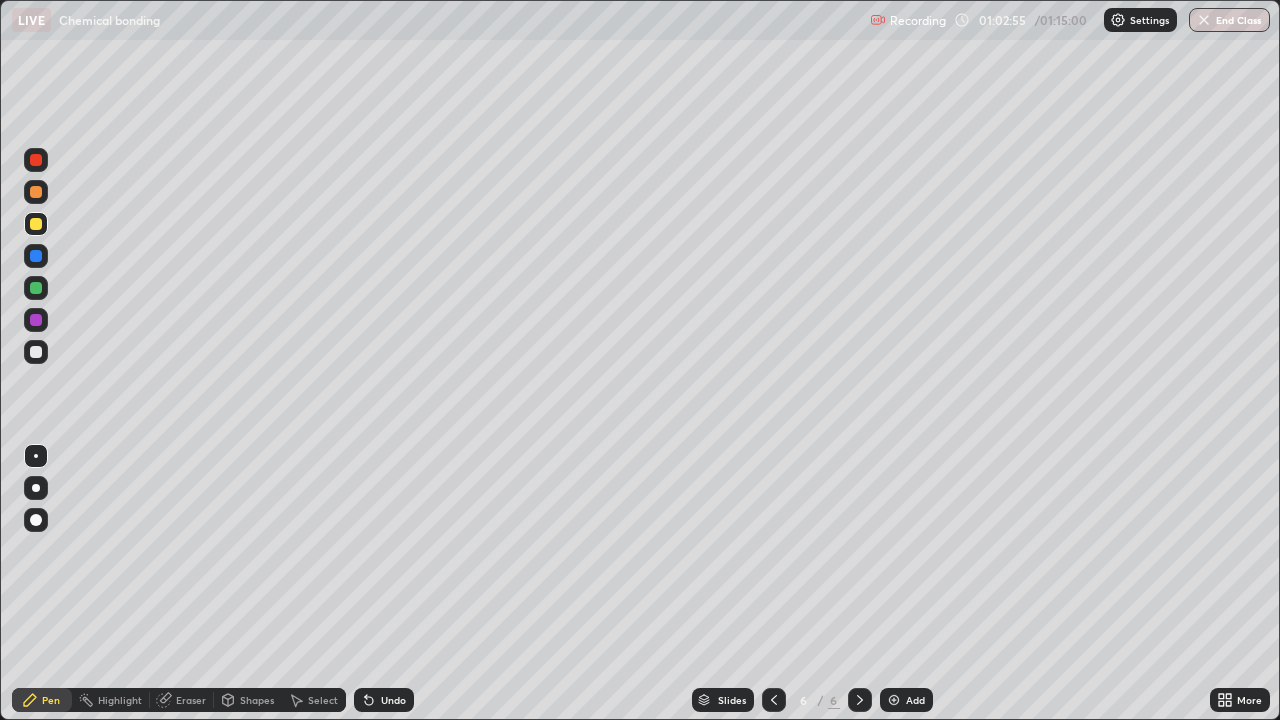 click on "Undo" at bounding box center [384, 700] 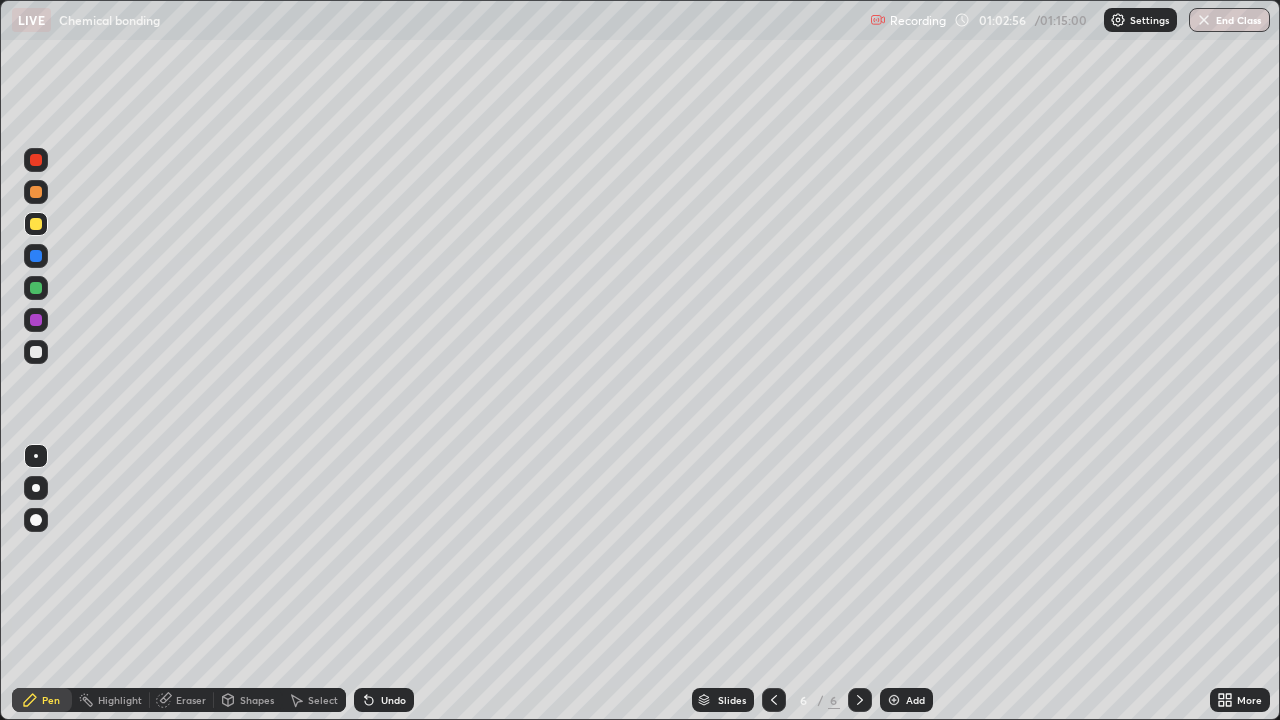 click on "Undo" at bounding box center [393, 700] 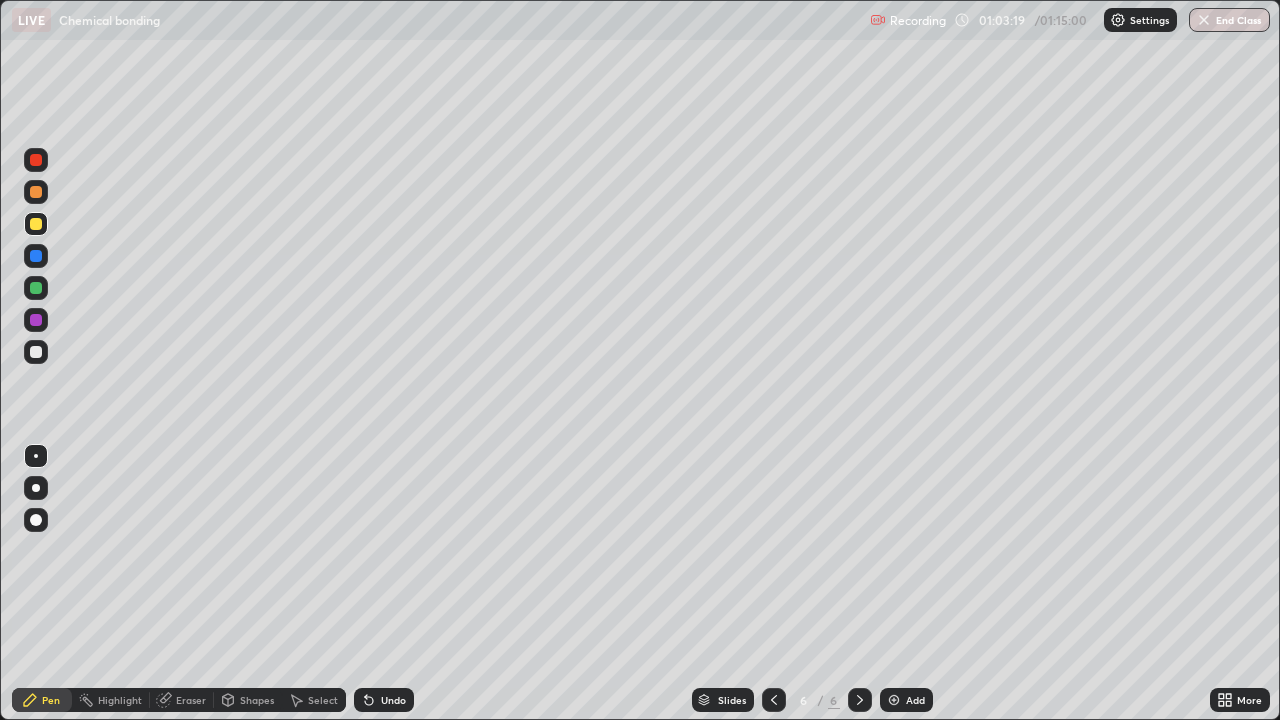 click on "Undo" at bounding box center [393, 700] 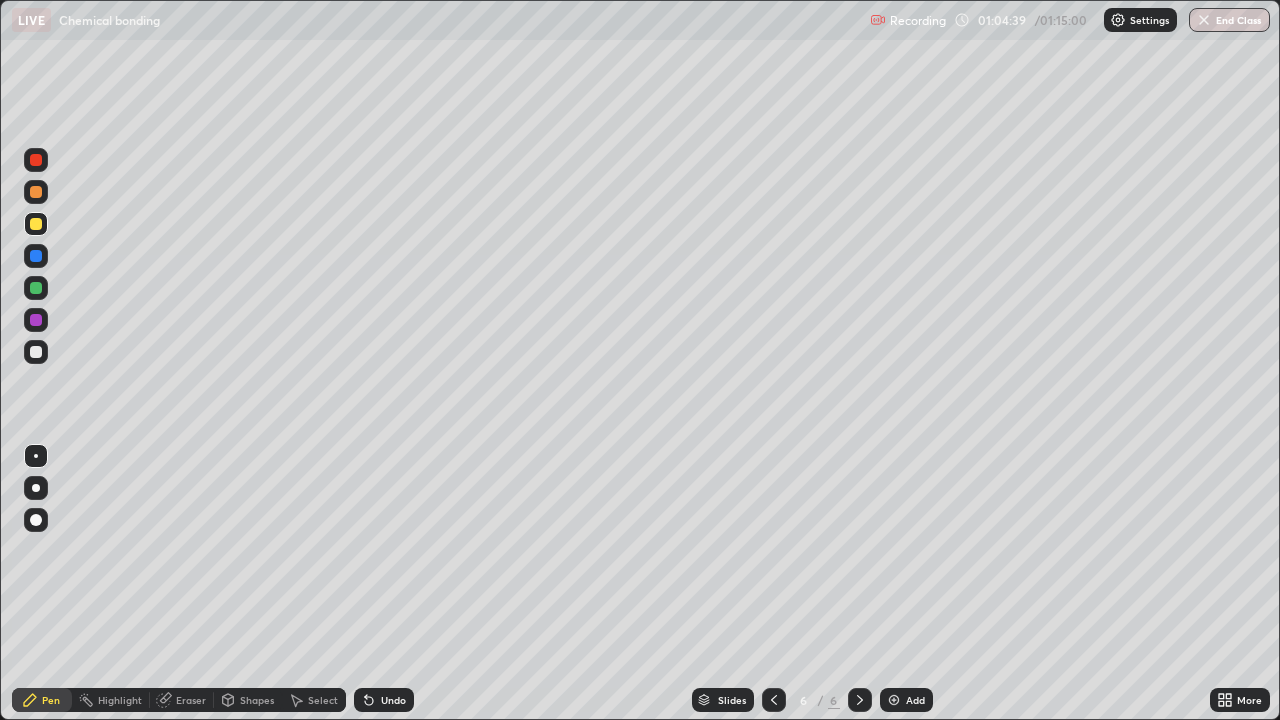 click on "Shapes" at bounding box center (257, 700) 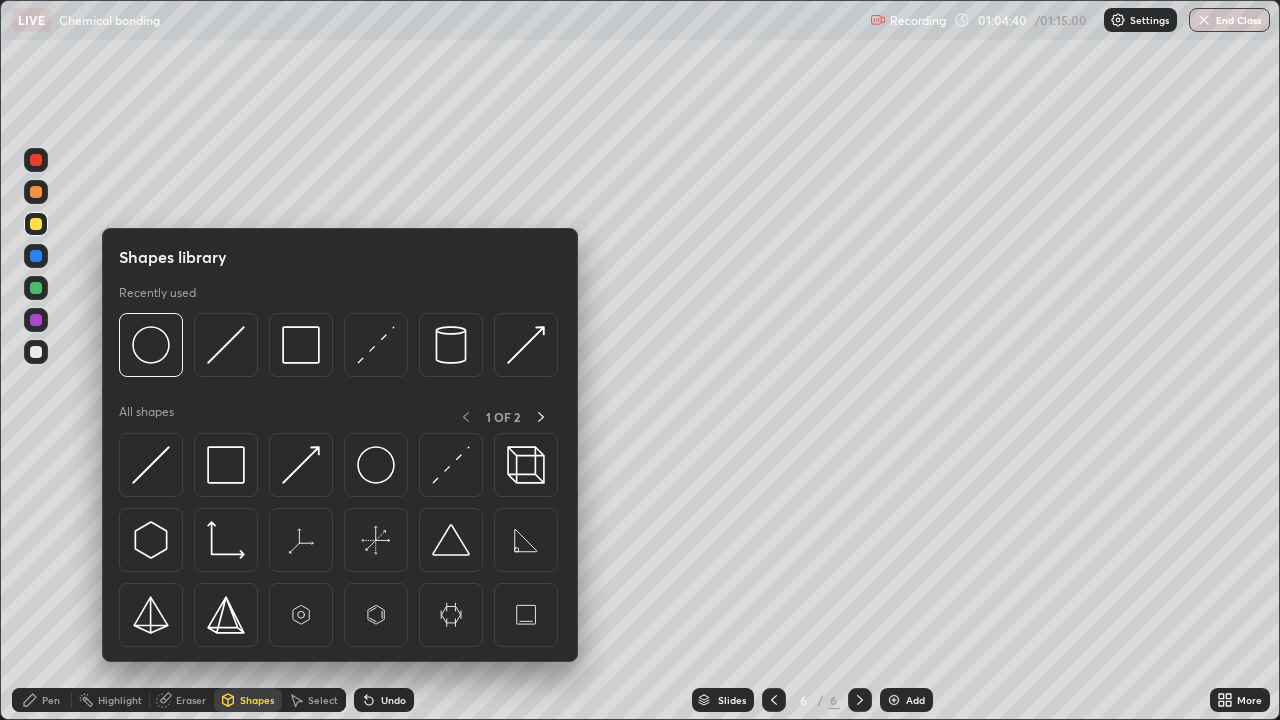 click on "Eraser" at bounding box center (191, 700) 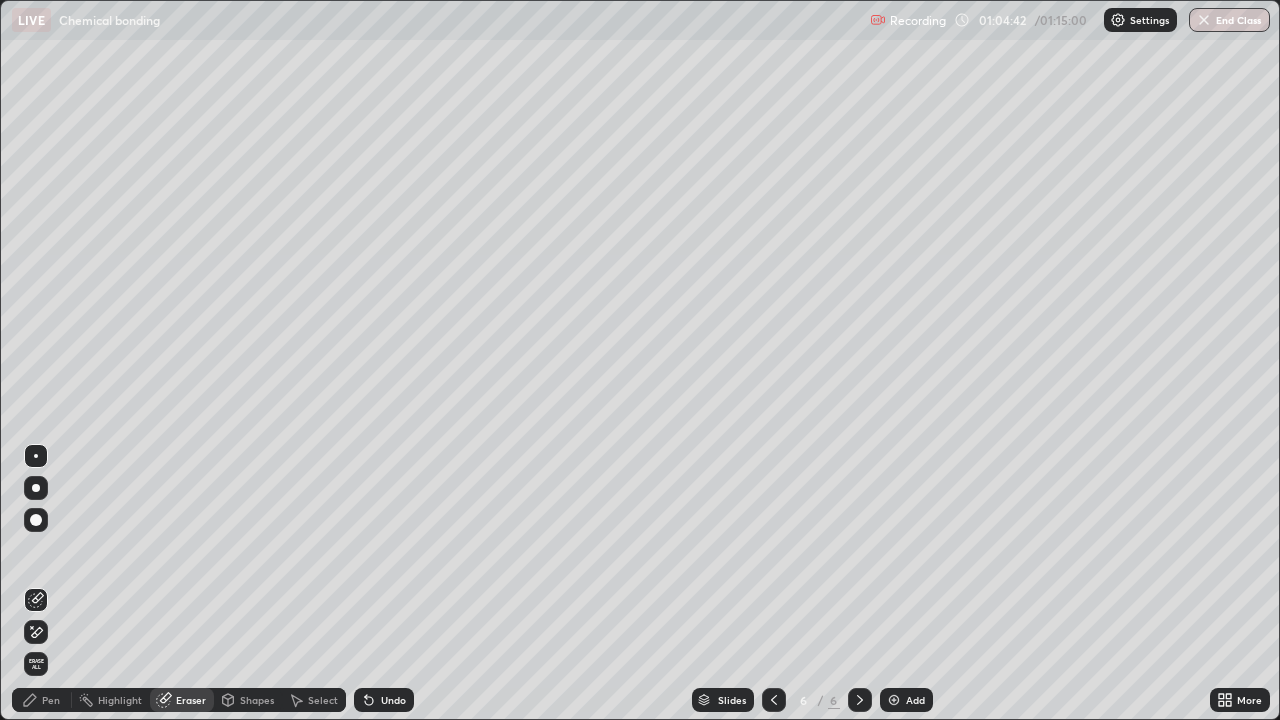 click on "Pen" at bounding box center [51, 700] 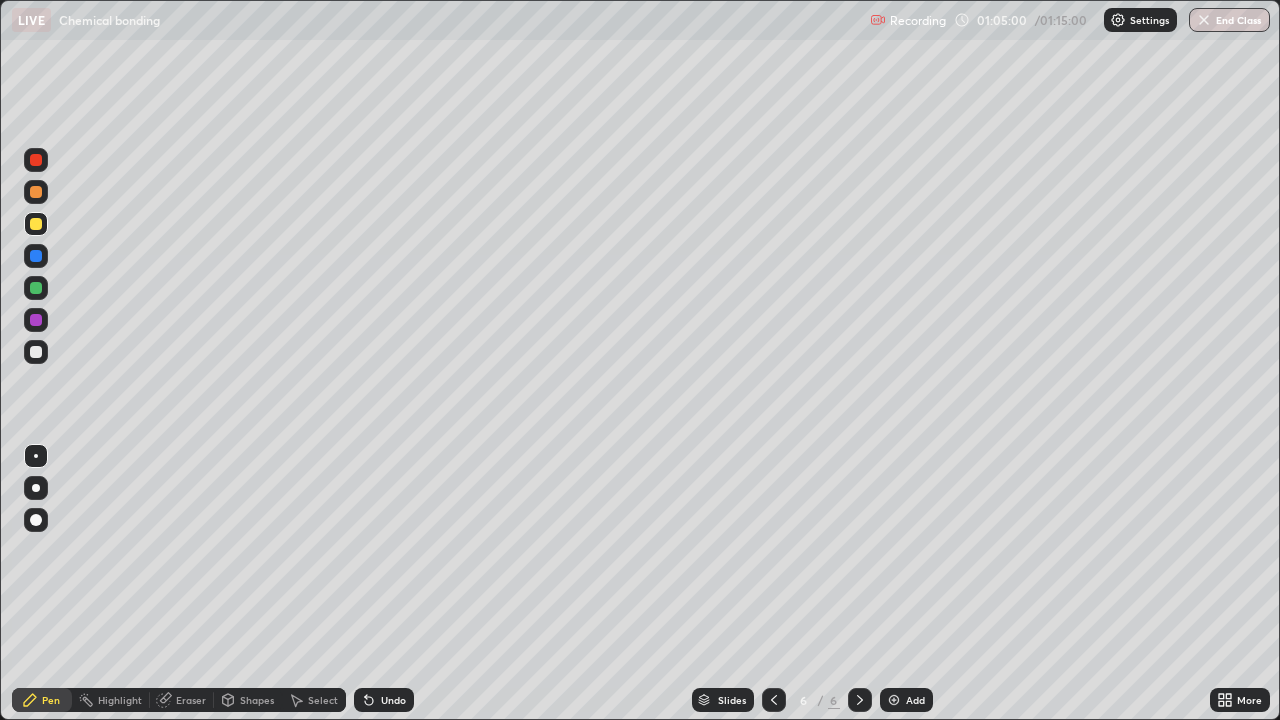 click on "Undo" at bounding box center [393, 700] 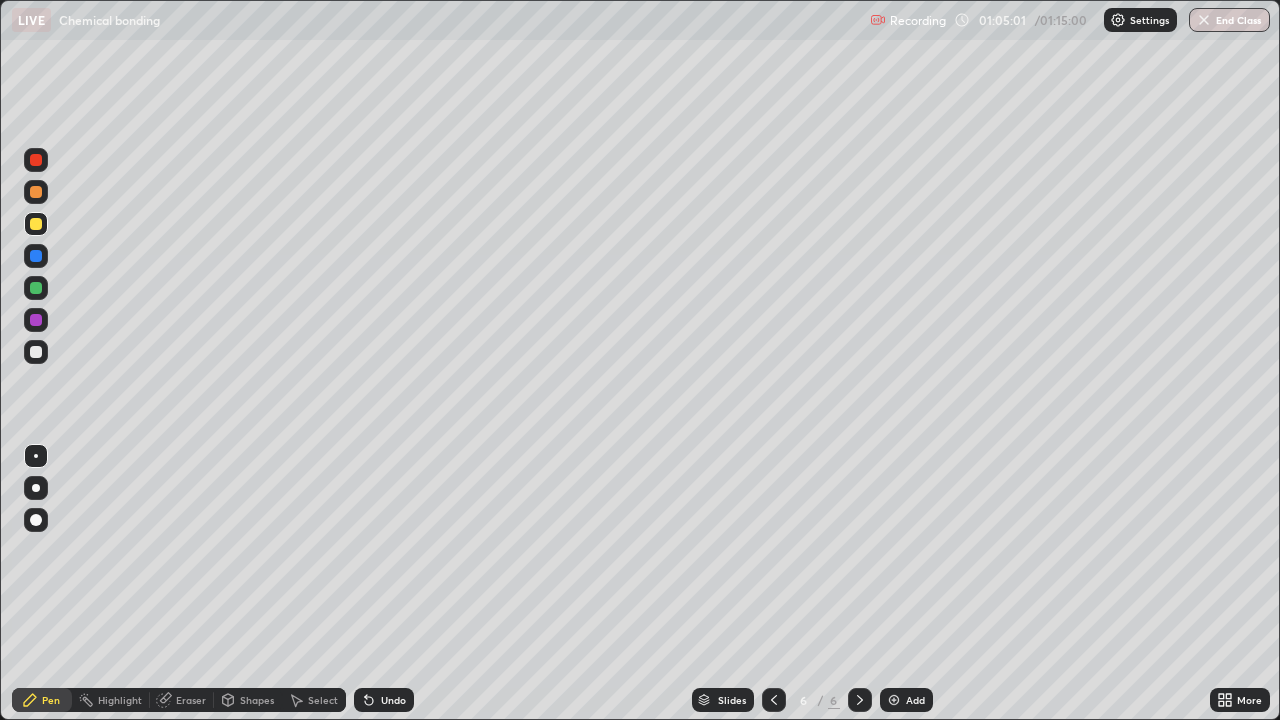 click on "Undo" at bounding box center [393, 700] 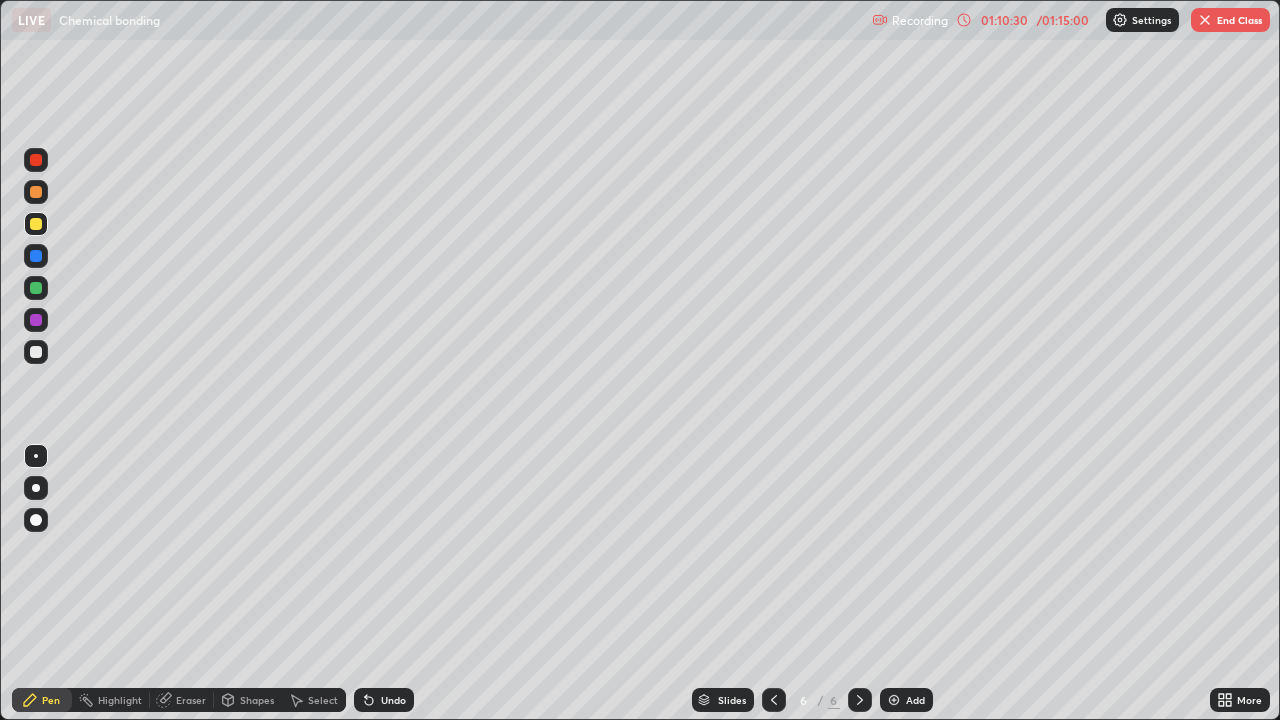 click on "Undo" at bounding box center (393, 700) 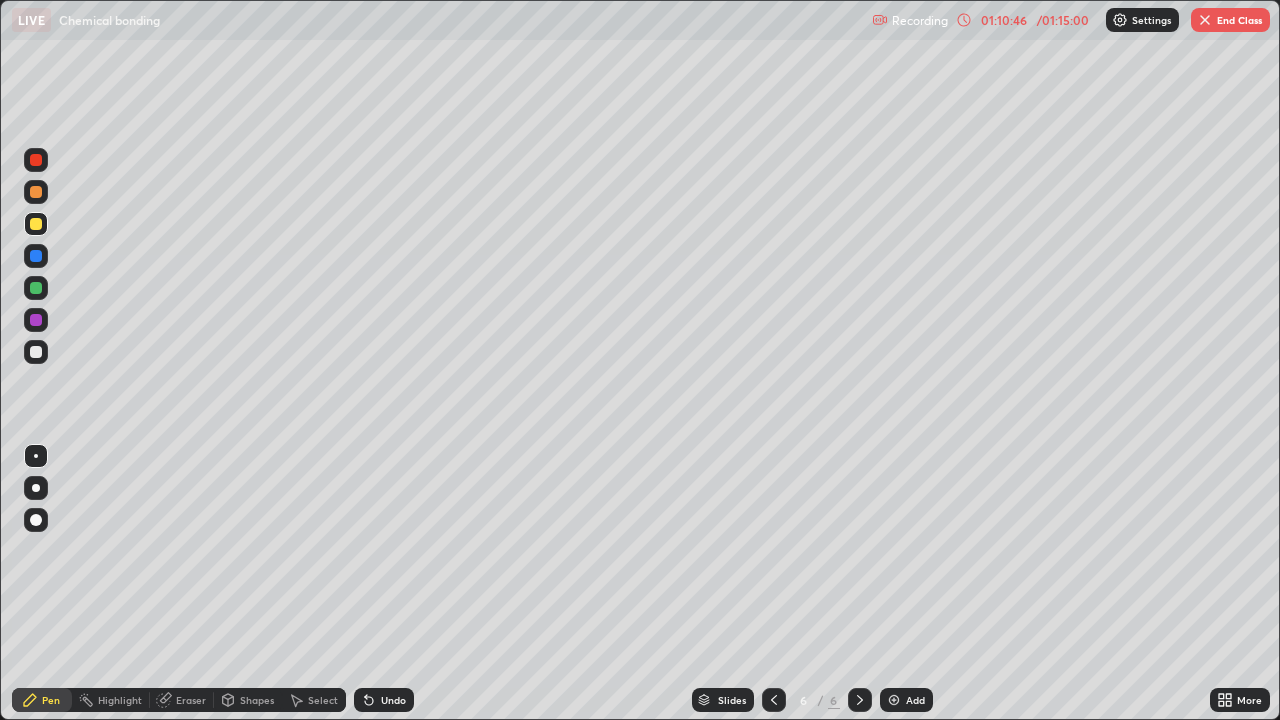 click on "Undo" at bounding box center (384, 700) 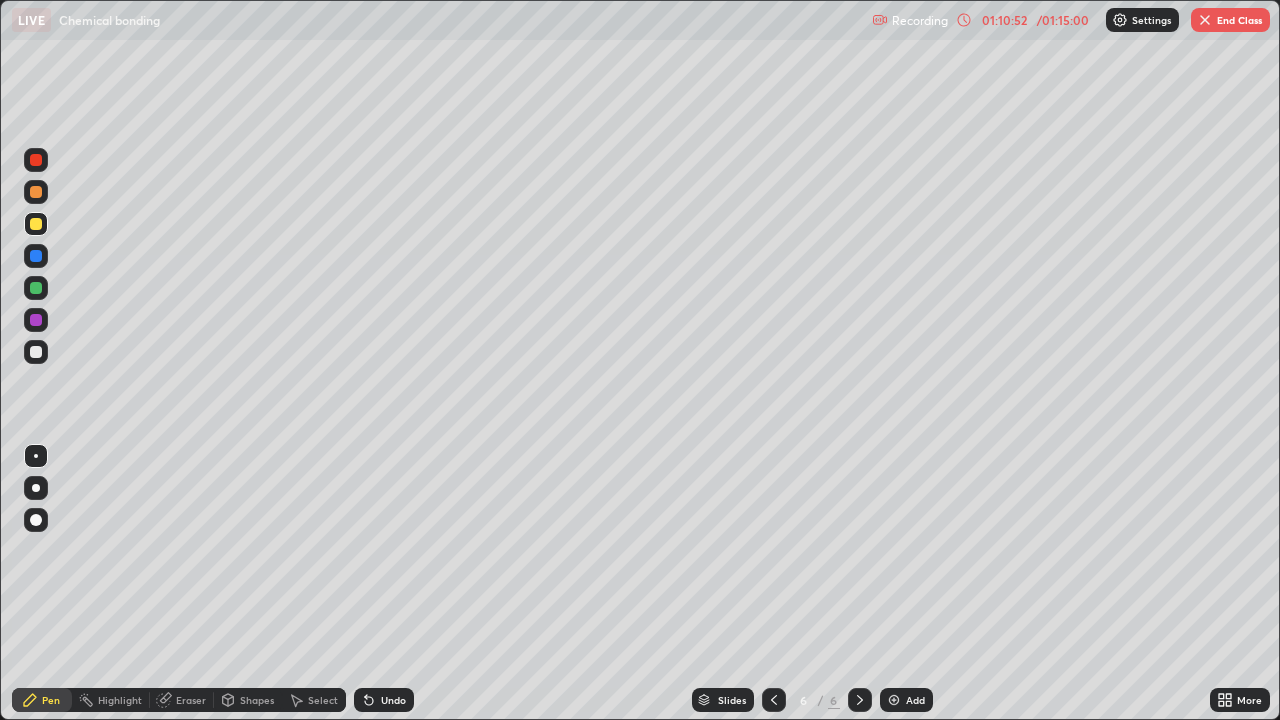 click on "Undo" at bounding box center [393, 700] 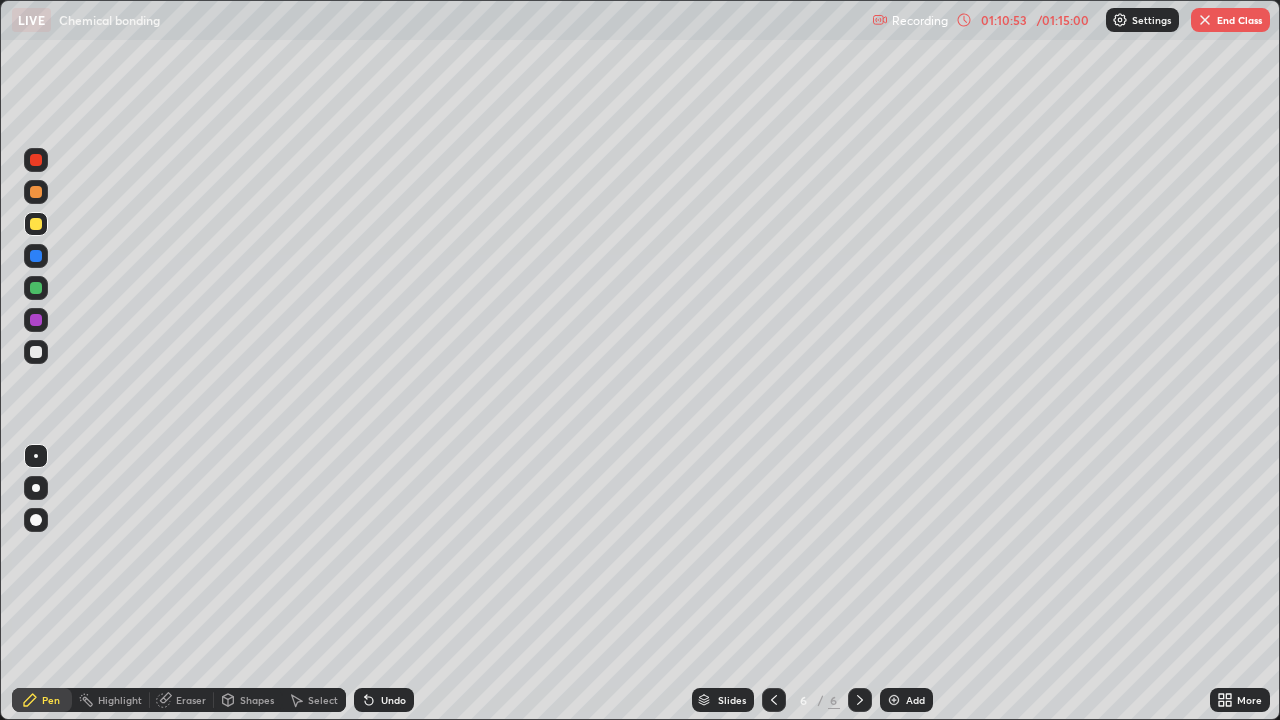 click on "Undo" at bounding box center (393, 700) 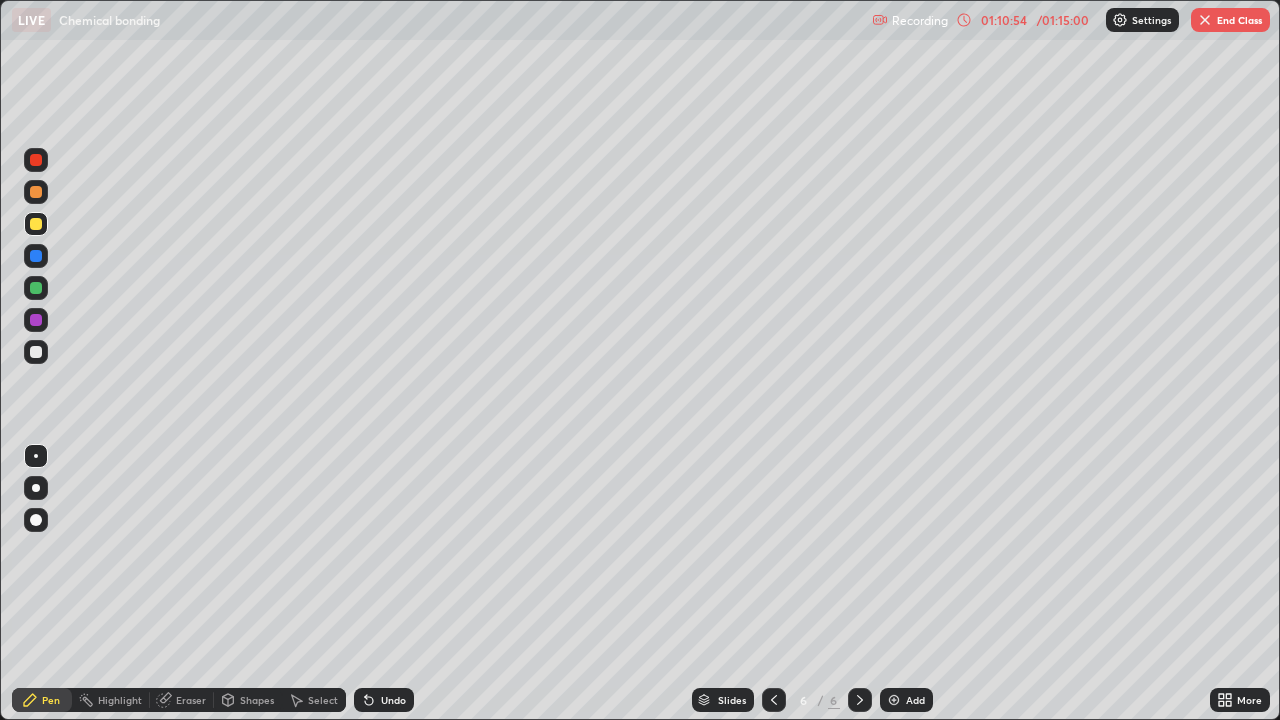 click at bounding box center [36, 288] 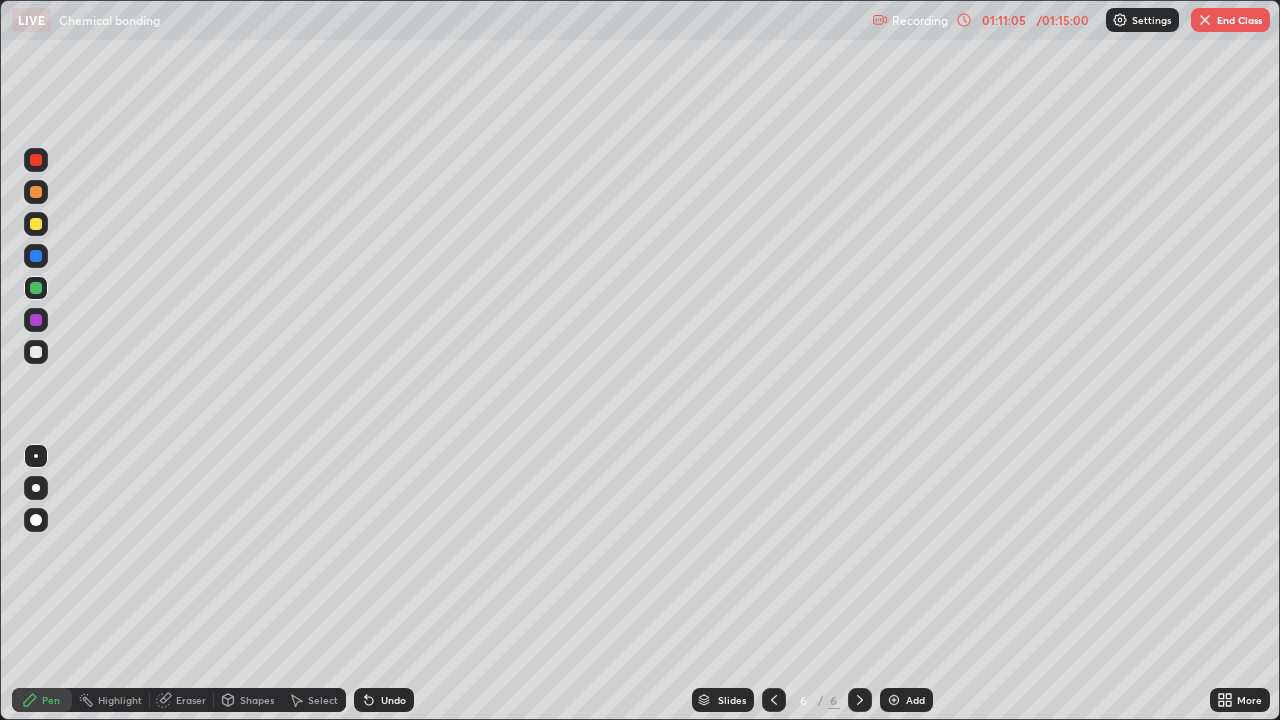 click on "Undo" at bounding box center (393, 700) 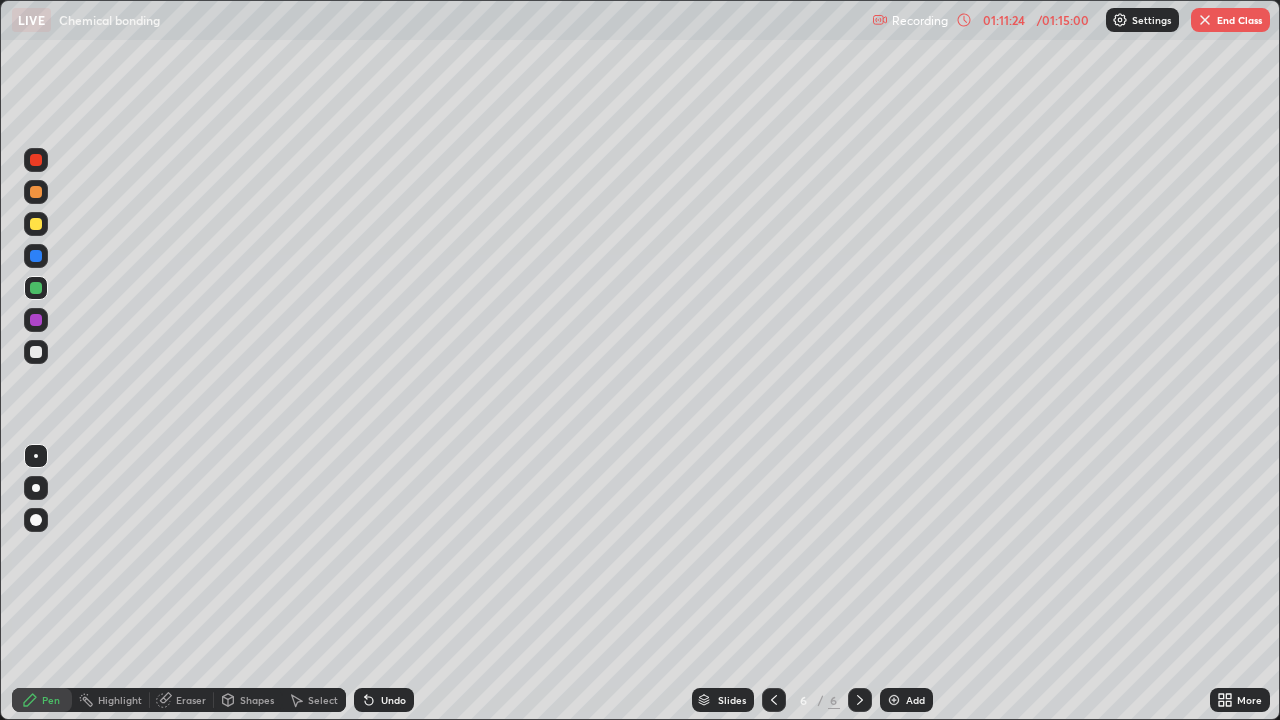 click on "Undo" at bounding box center [393, 700] 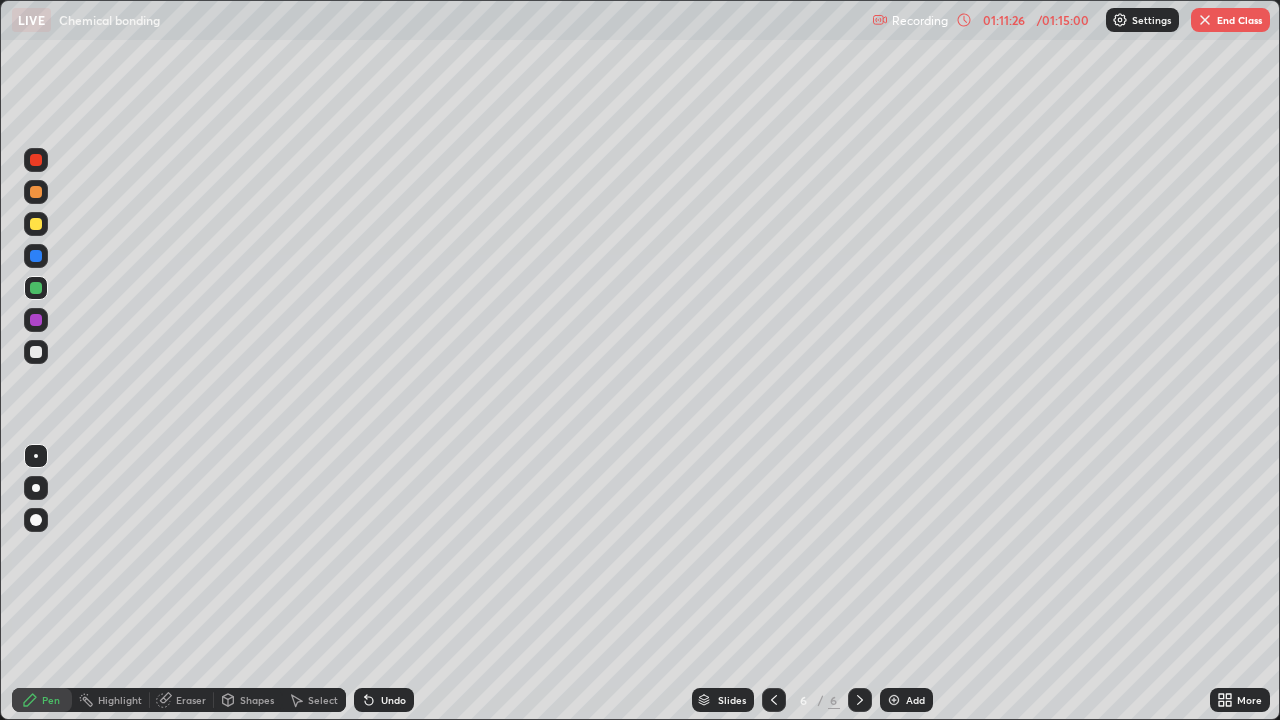 click on "Undo" at bounding box center (393, 700) 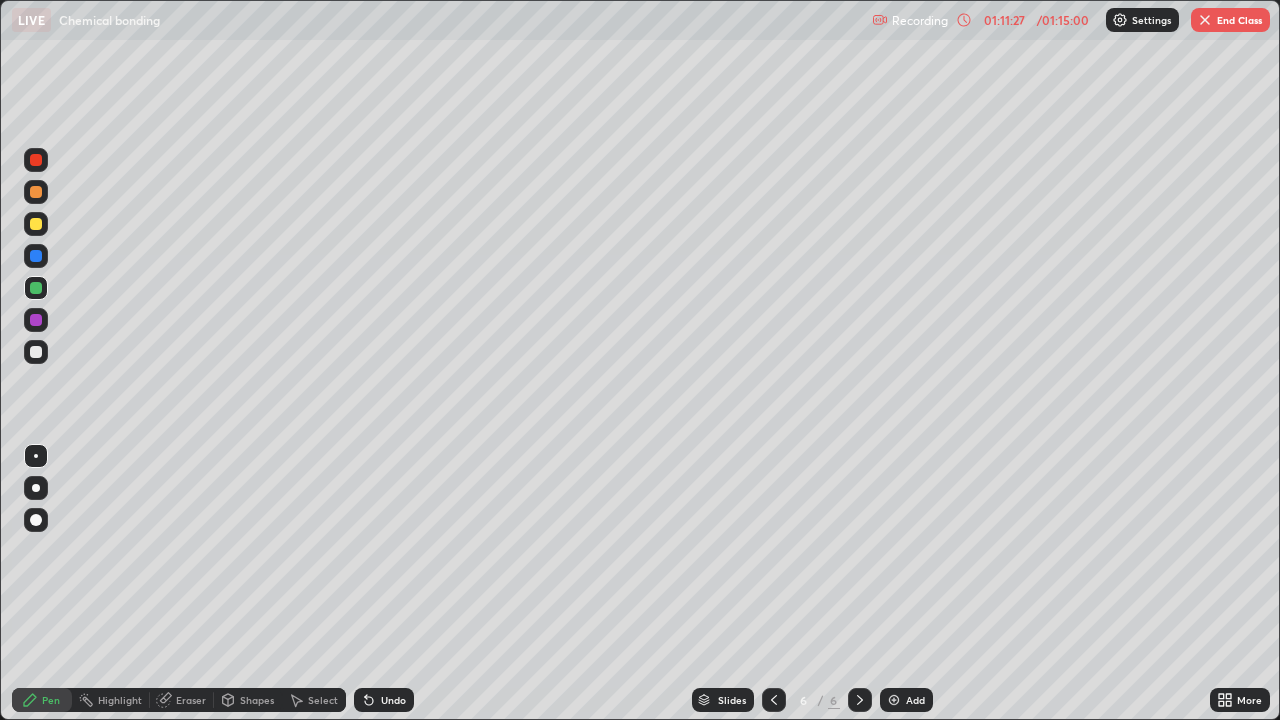click on "Eraser" at bounding box center (191, 700) 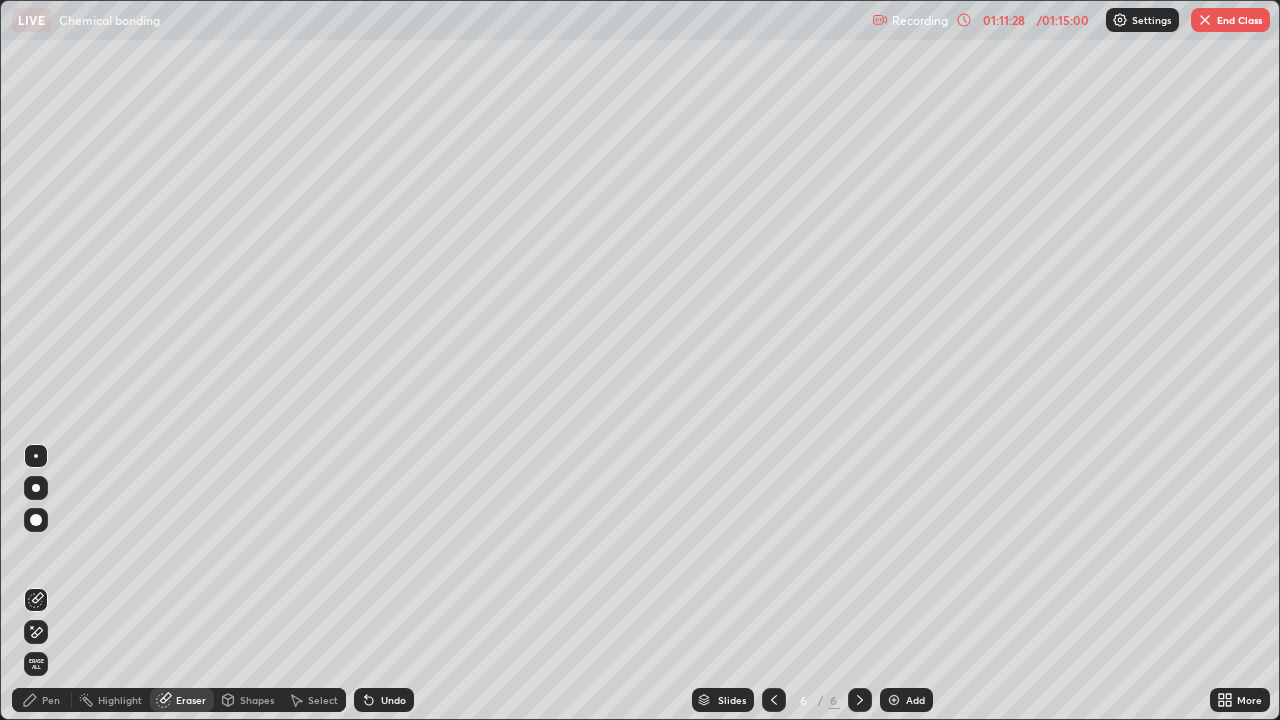 click on "Shapes" at bounding box center [257, 700] 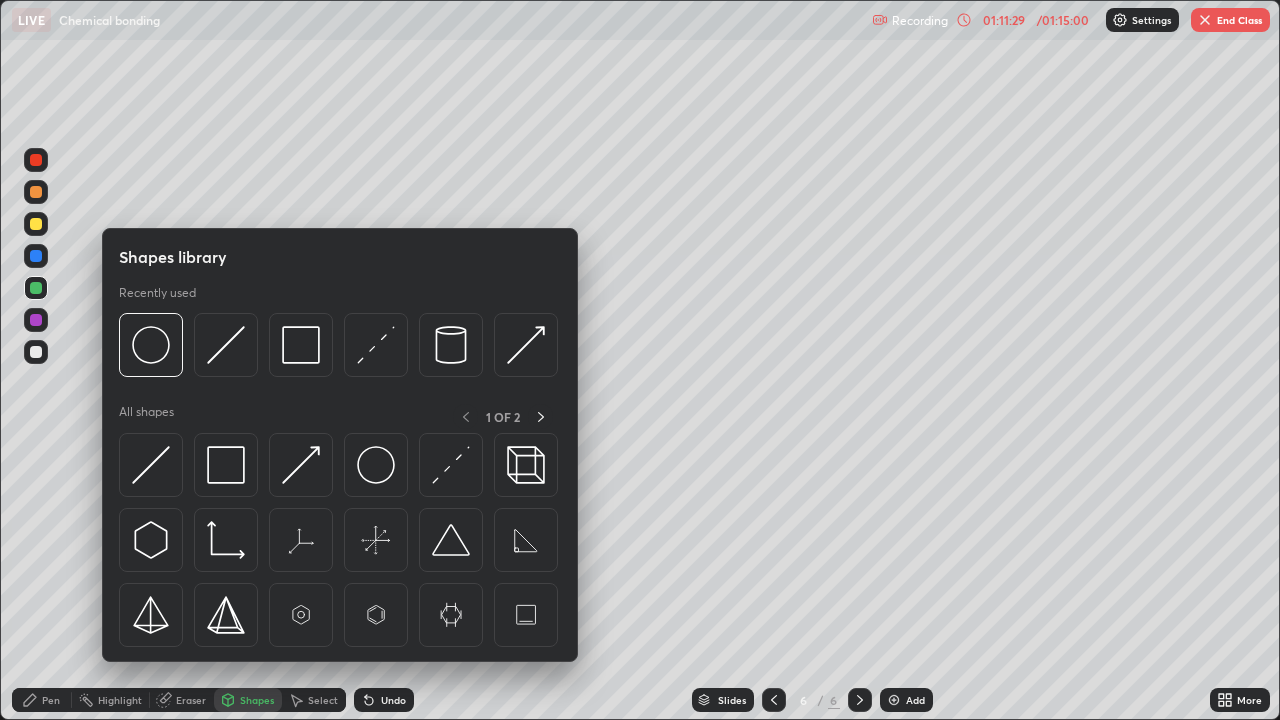 click at bounding box center (376, 465) 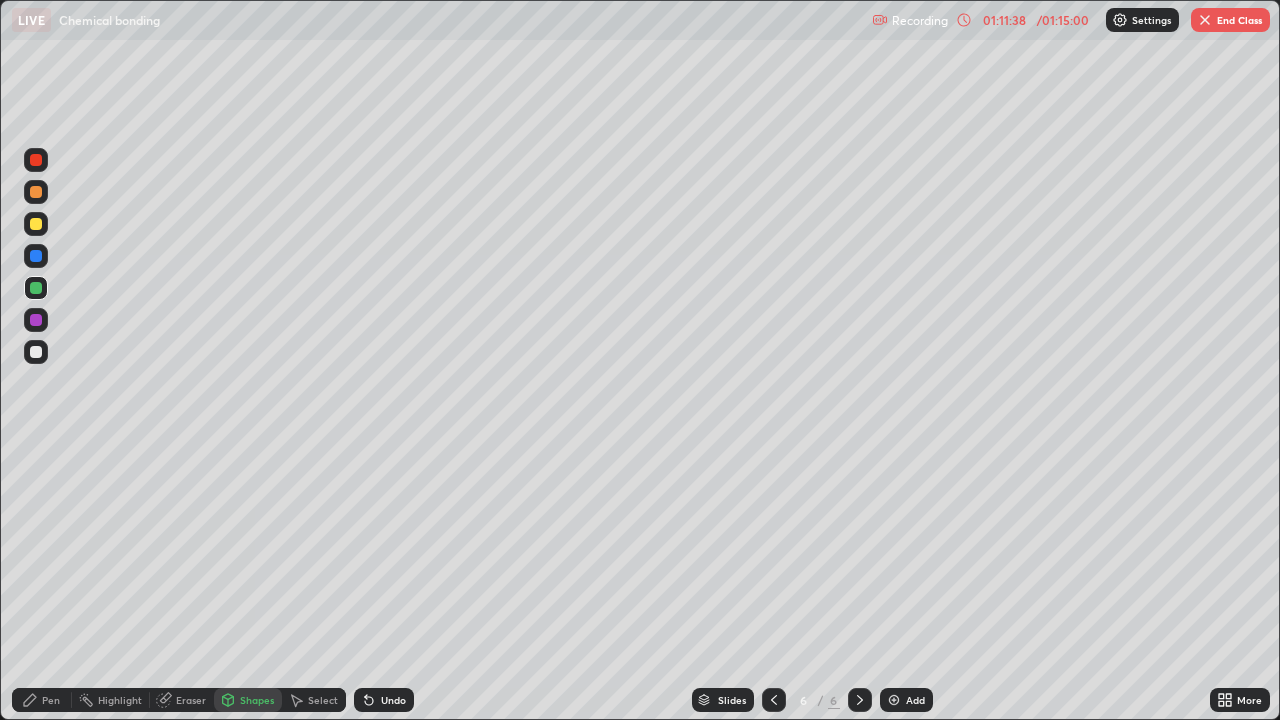 click on "Pen" at bounding box center [51, 700] 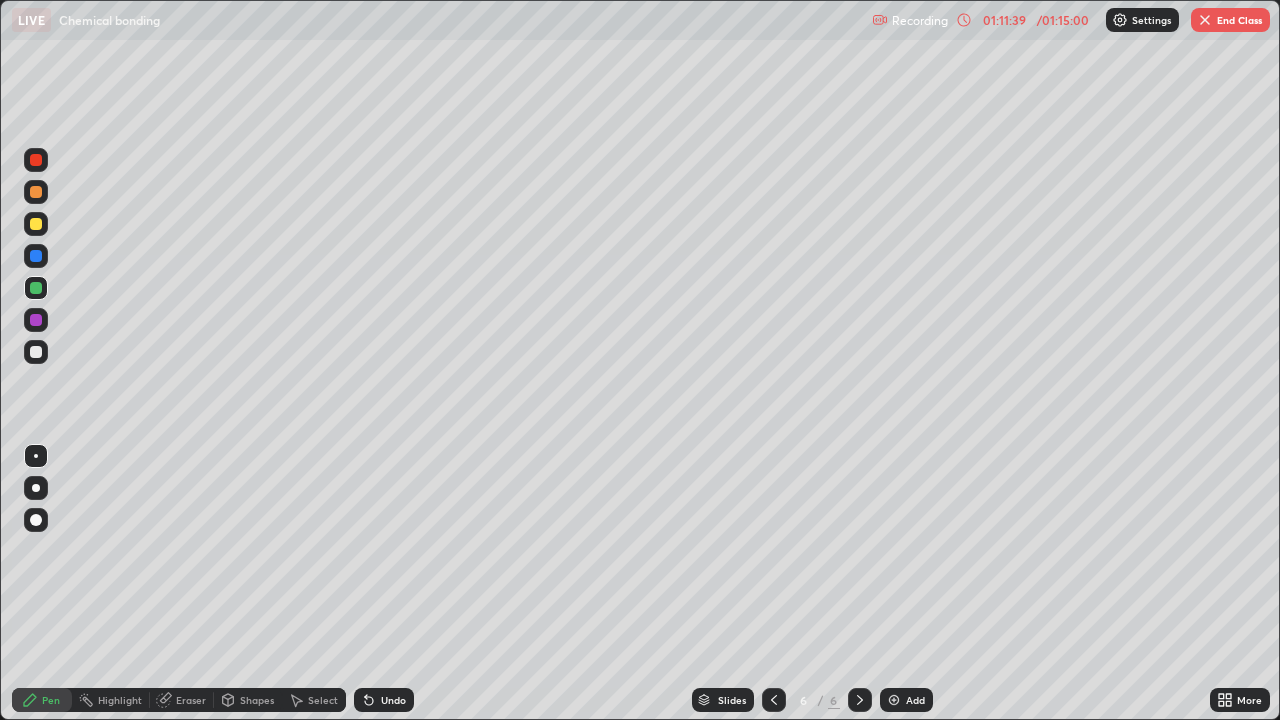 click at bounding box center (36, 352) 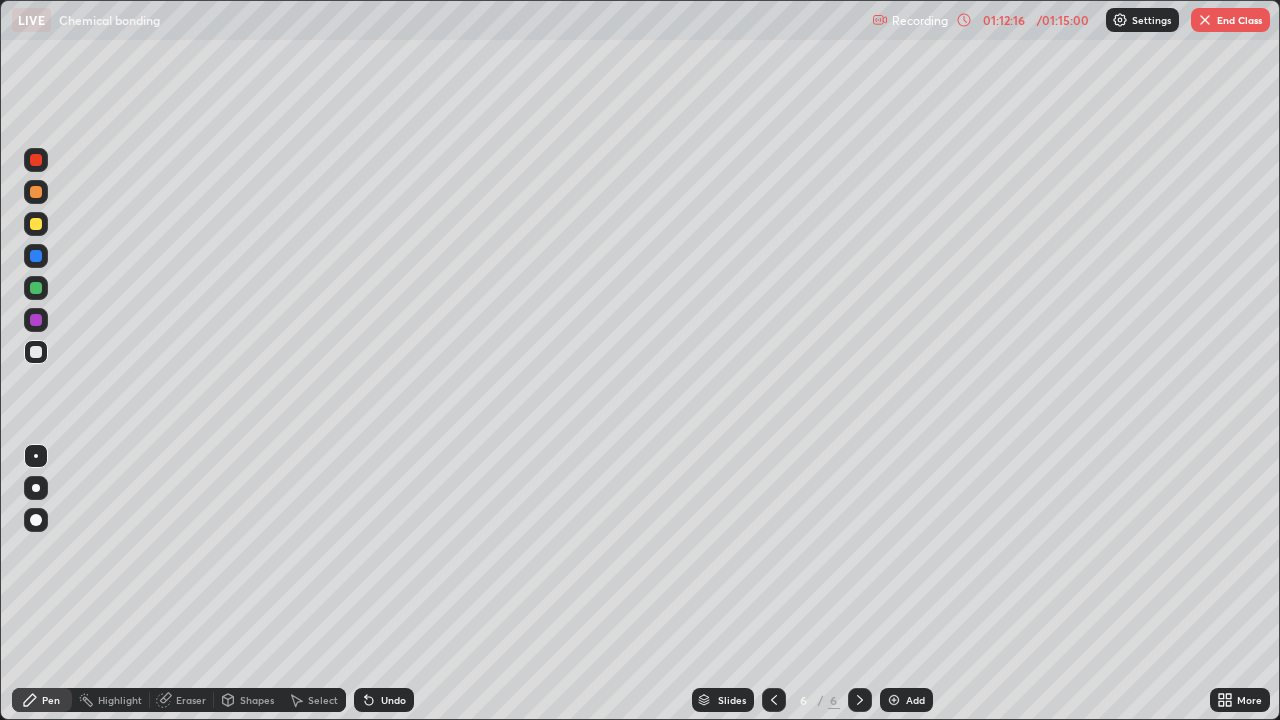 click at bounding box center [36, 192] 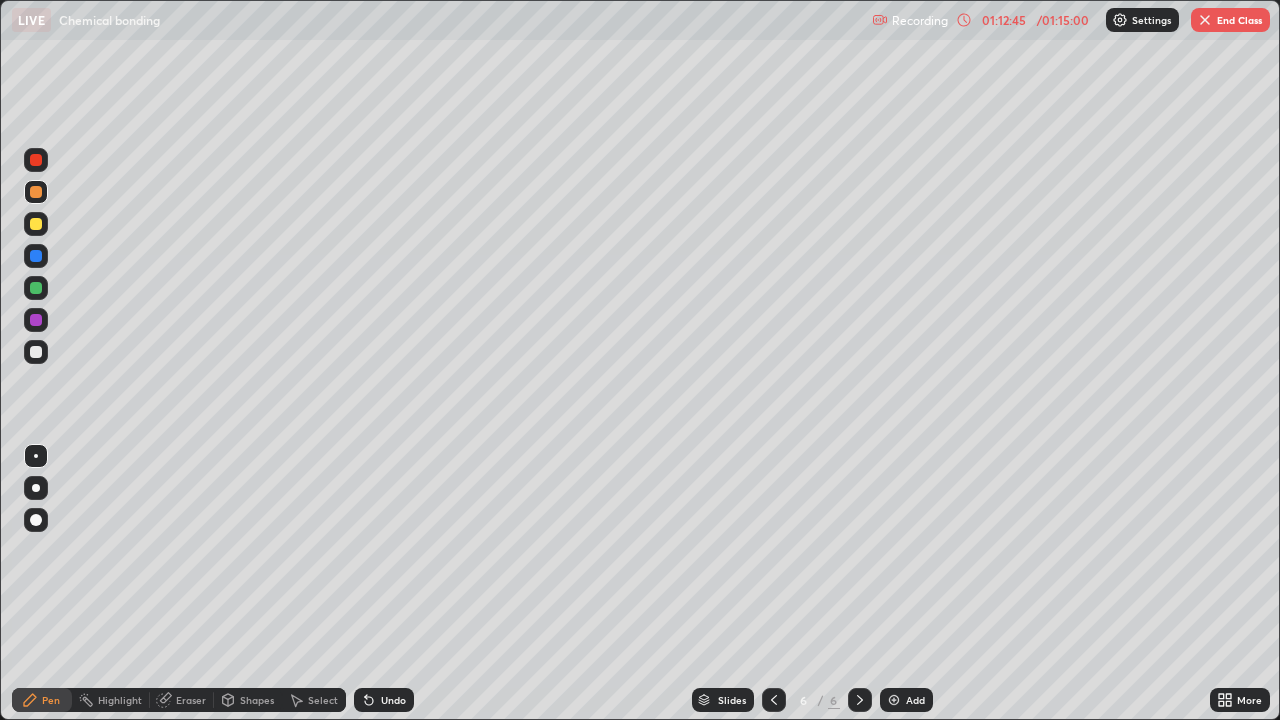 click at bounding box center (36, 352) 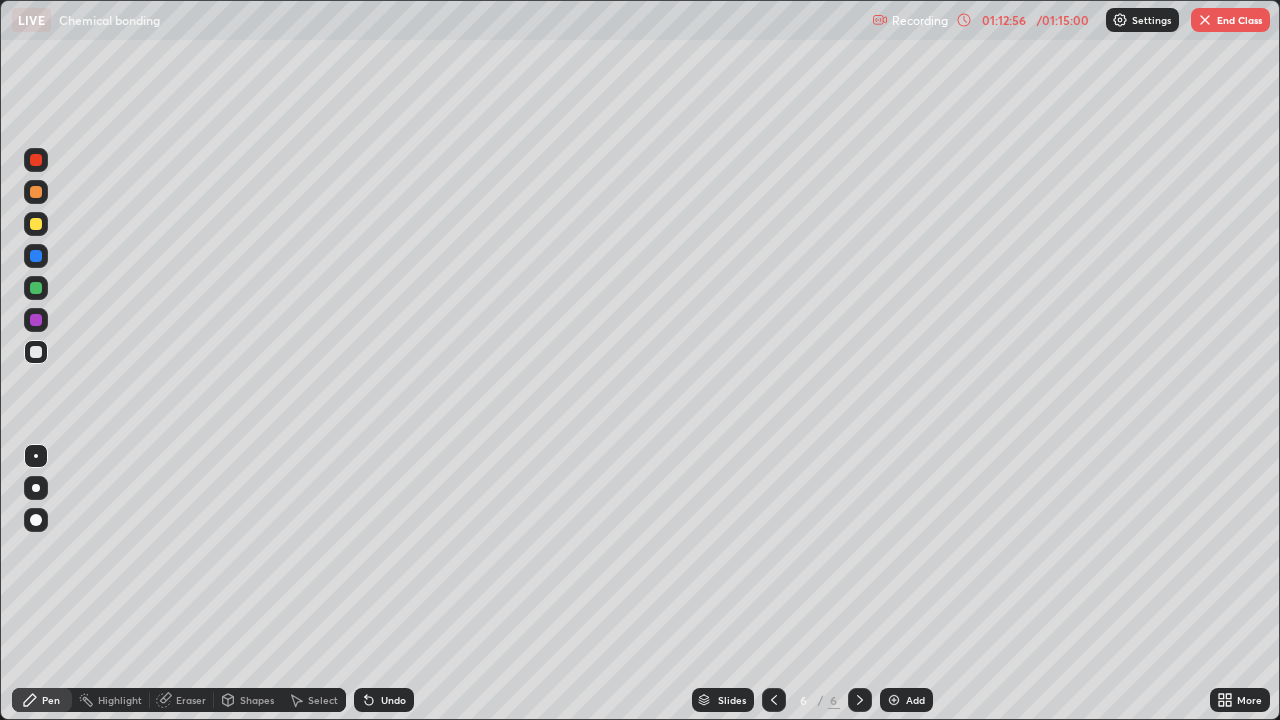 click on "Undo" at bounding box center [393, 700] 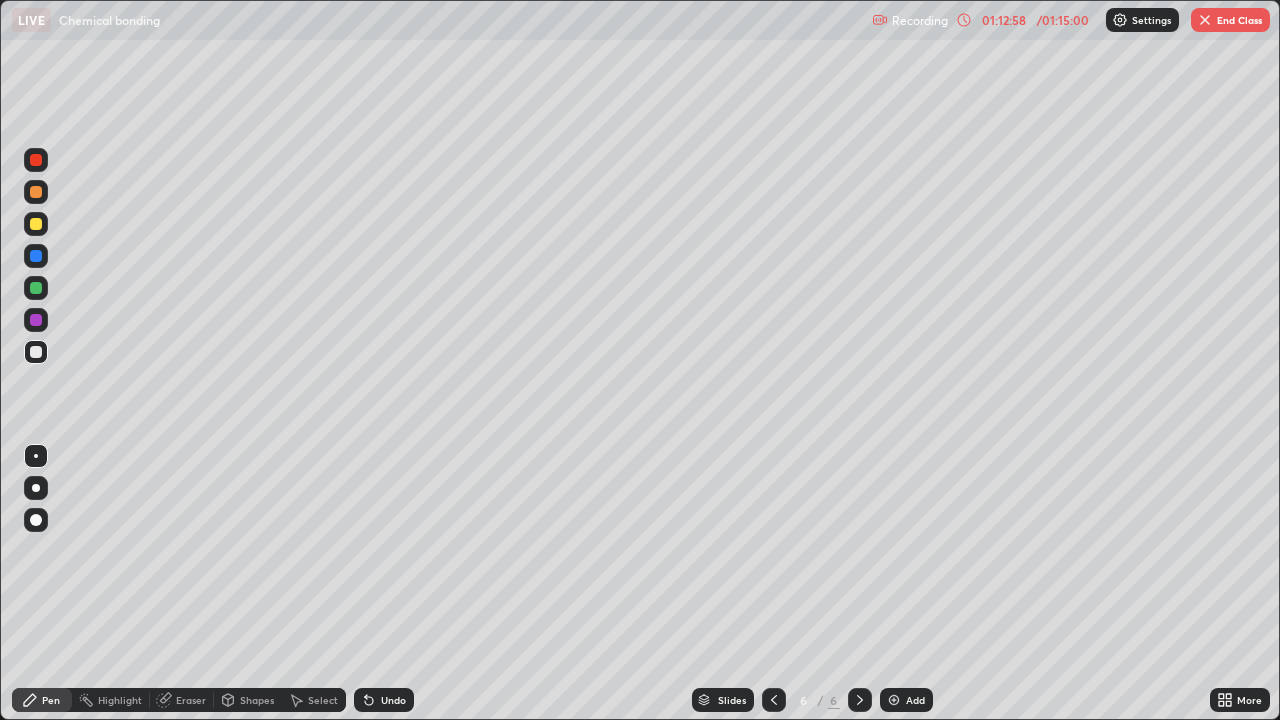 click on "Undo" at bounding box center (393, 700) 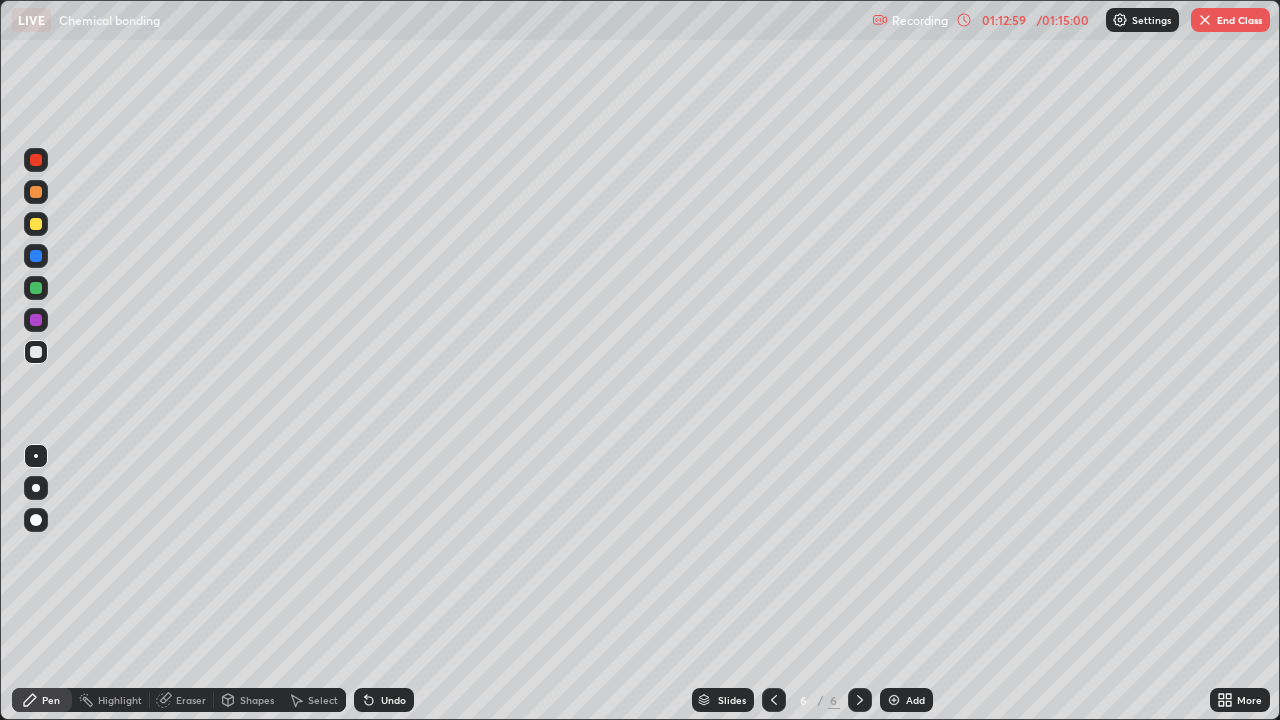 click at bounding box center (36, 288) 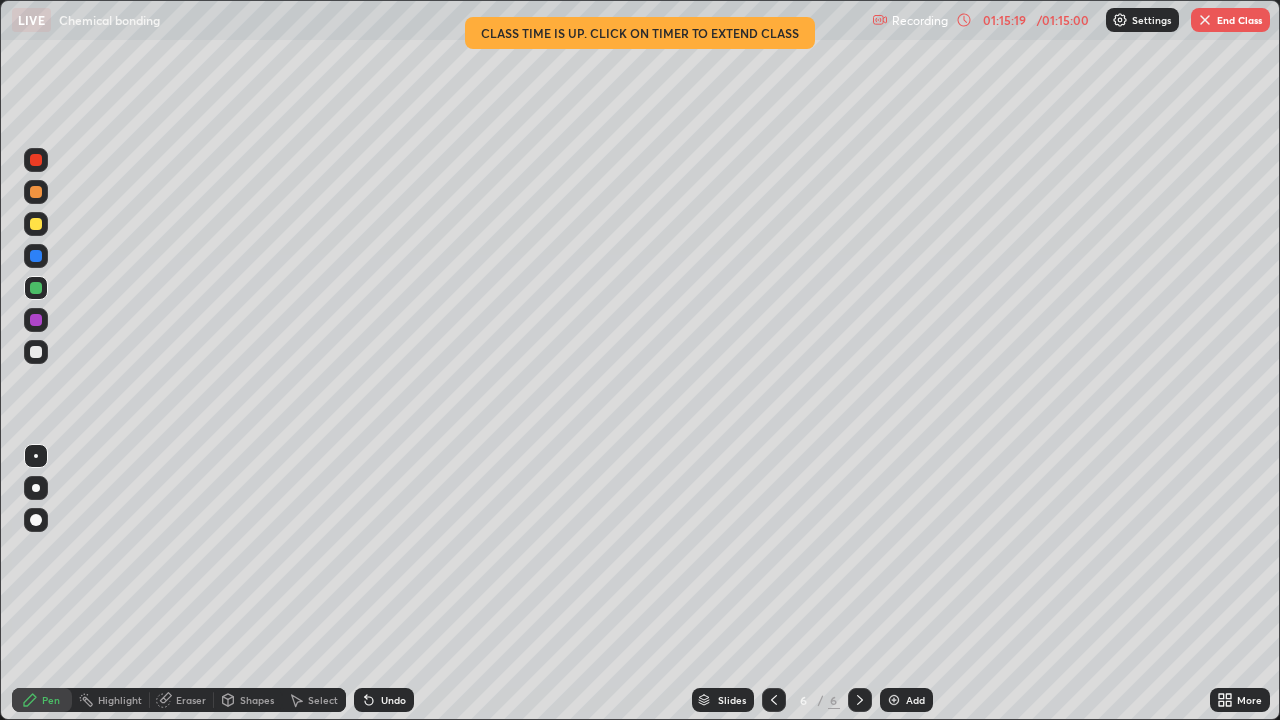 click on "End Class" at bounding box center (1230, 20) 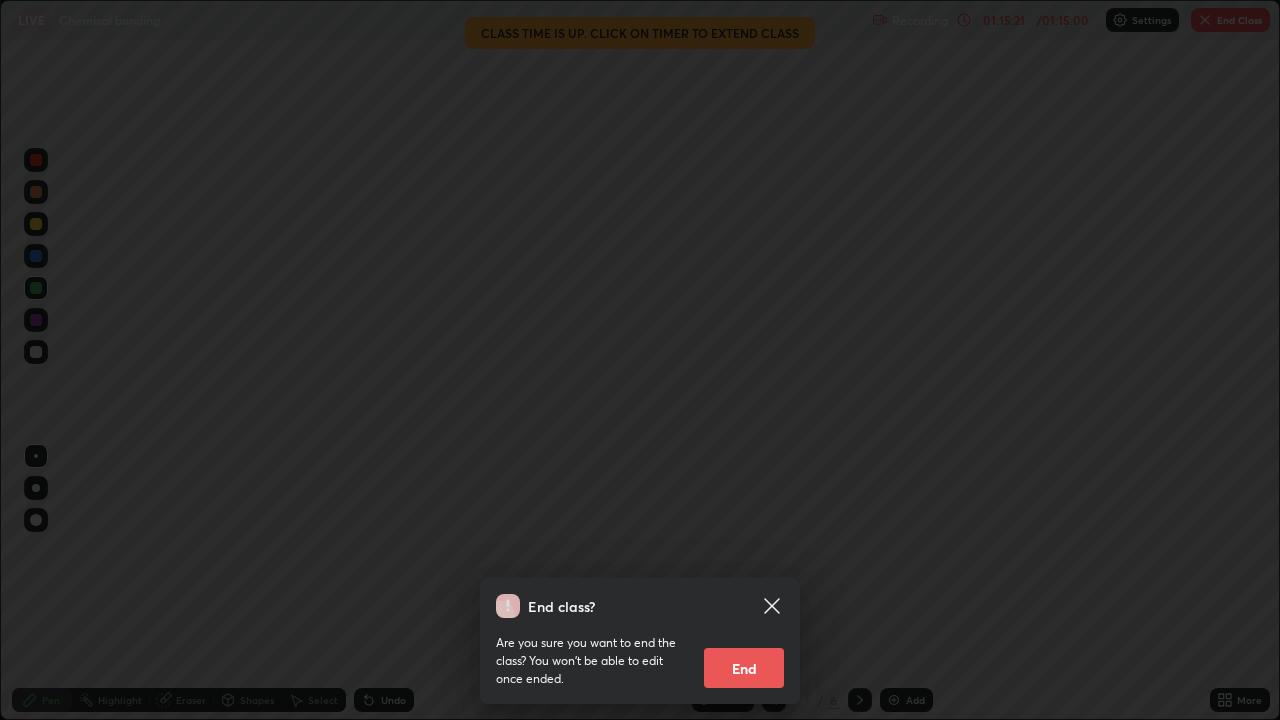 click on "End" at bounding box center [744, 668] 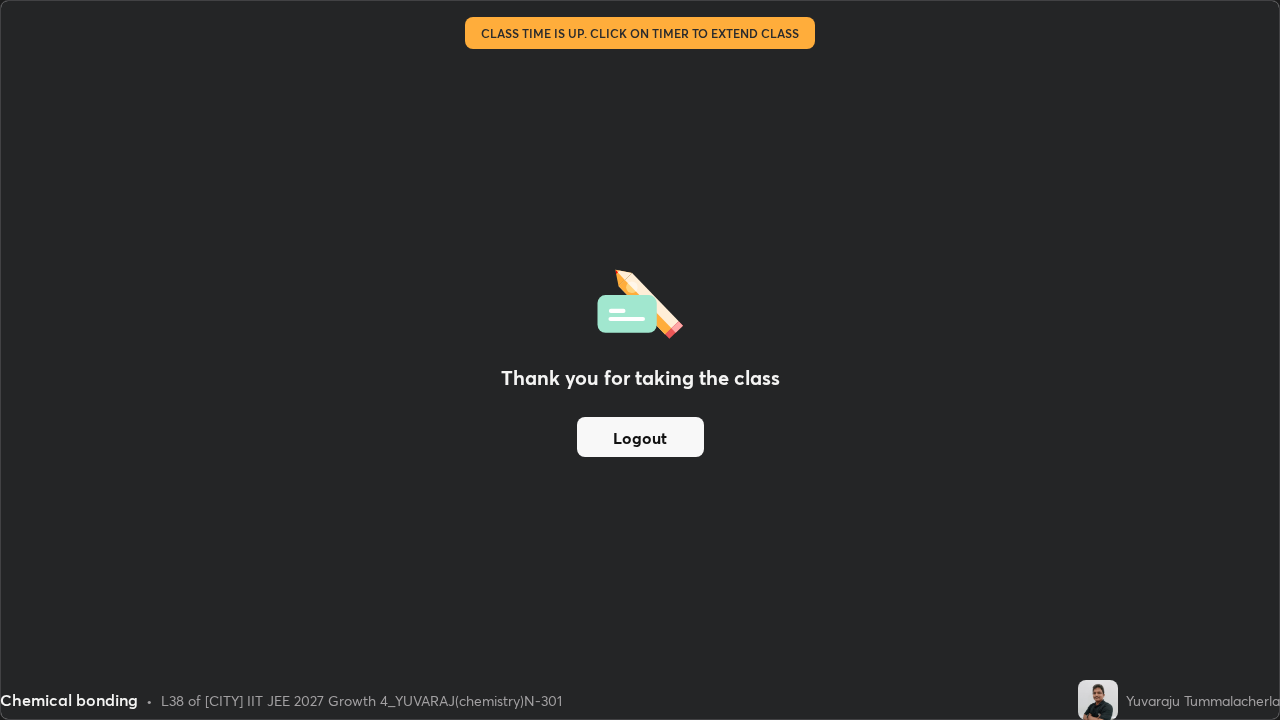 click on "Logout" at bounding box center (640, 437) 